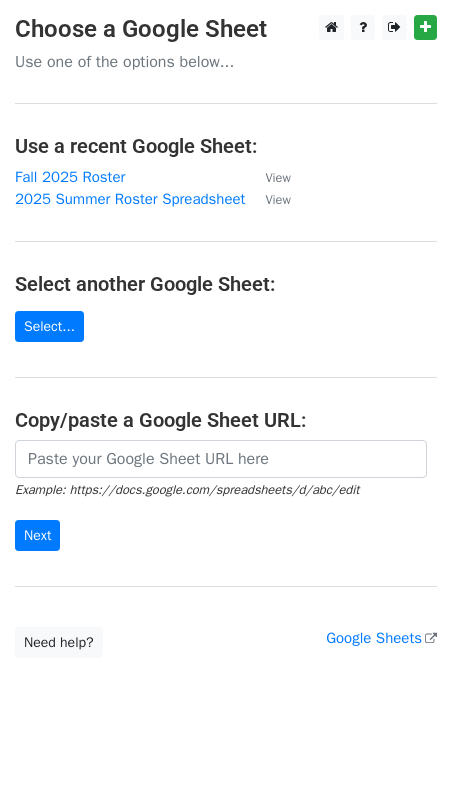 scroll, scrollTop: 0, scrollLeft: 0, axis: both 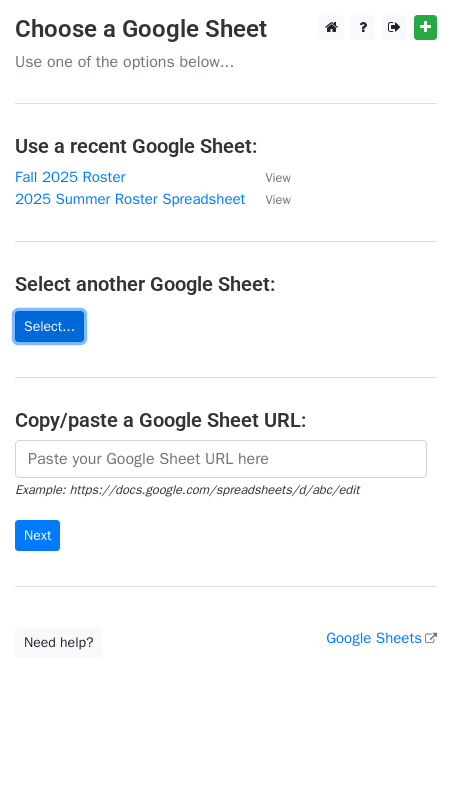 click on "Select..." at bounding box center [49, 326] 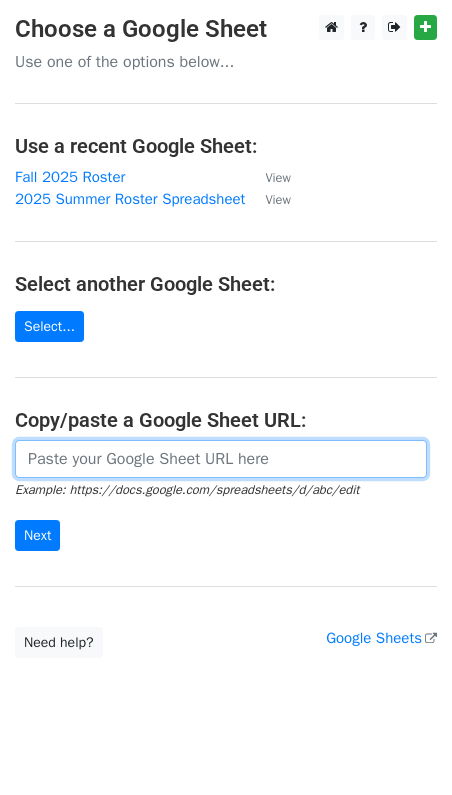 click at bounding box center [221, 459] 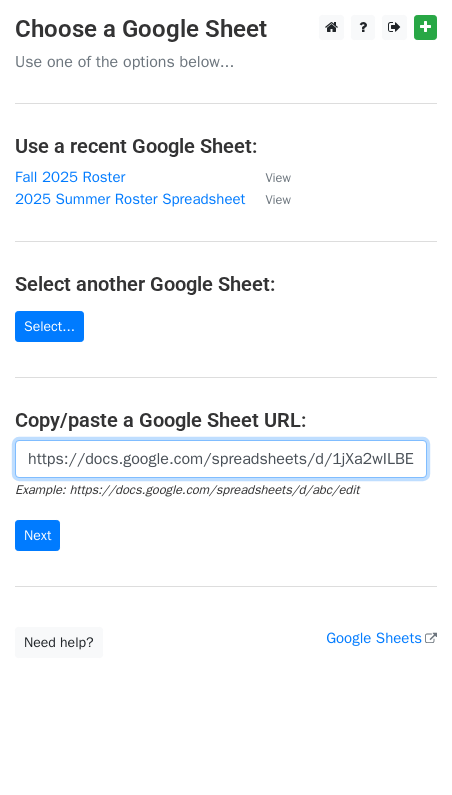 scroll, scrollTop: 0, scrollLeft: 426, axis: horizontal 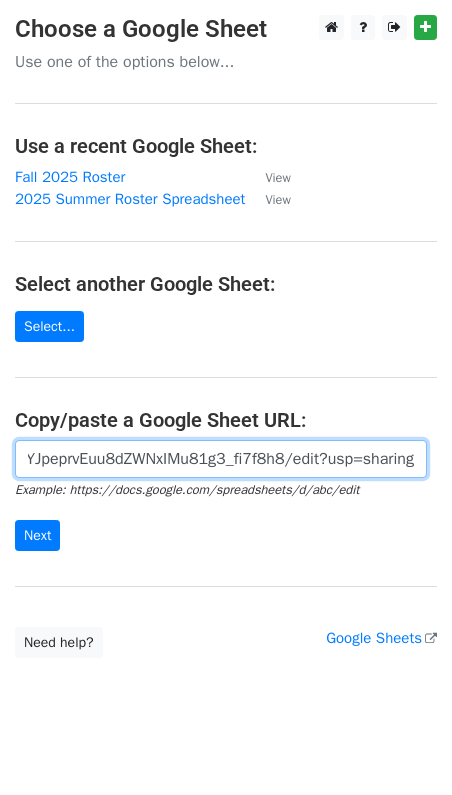 type on "https://docs.google.com/spreadsheets/d/1jXa2wILBE5uEYJpeprvEuu8dZWNxIMu81g3_fi7f8h8/edit?usp=sharing" 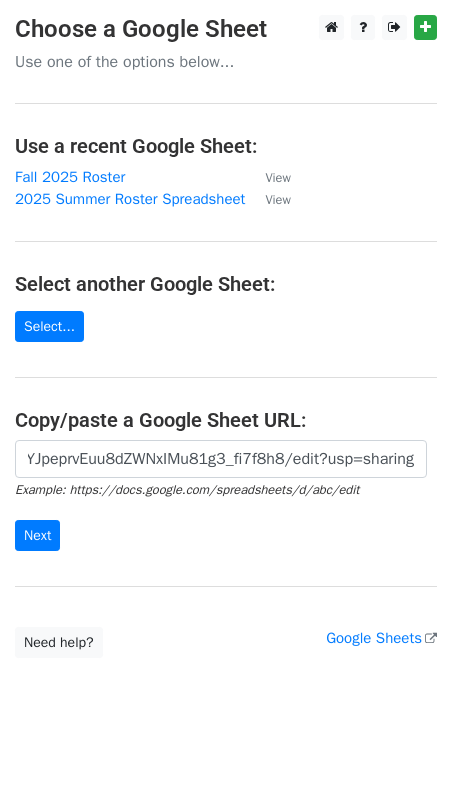 click on "https://docs.google.com/spreadsheets/d/1jXa2wILBE5uEYJpeprvEuu8dZWNxIMu81g3_fi7f8h8/edit?usp=sharing
Example:
https://docs.google.com/spreadsheets/d/abc/edit
Next" at bounding box center [226, 506] 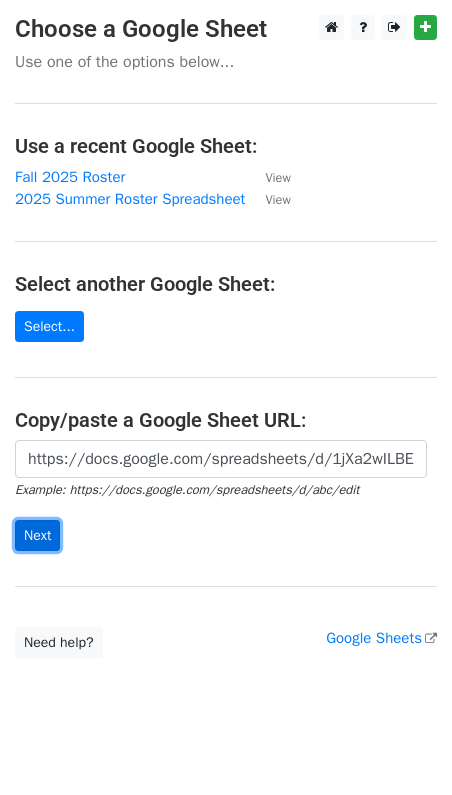 click on "Next" at bounding box center [37, 535] 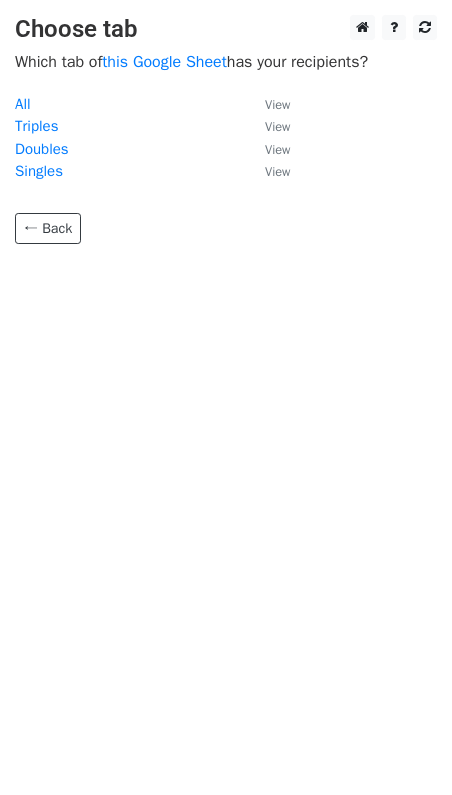 scroll, scrollTop: 0, scrollLeft: 0, axis: both 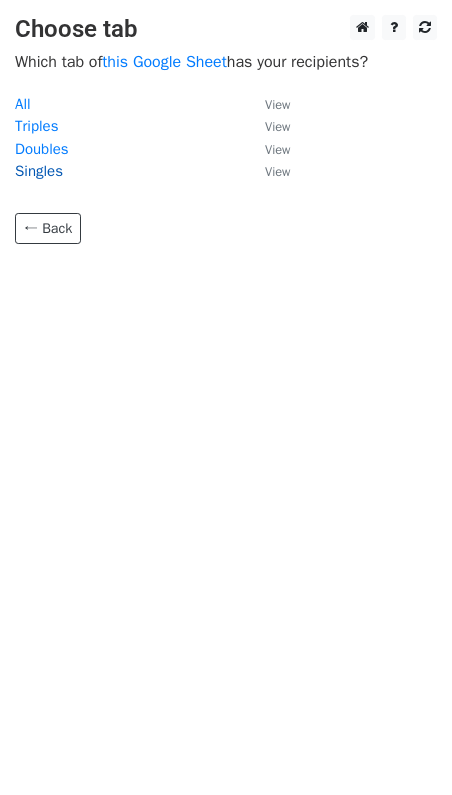 click on "Singles" at bounding box center [39, 171] 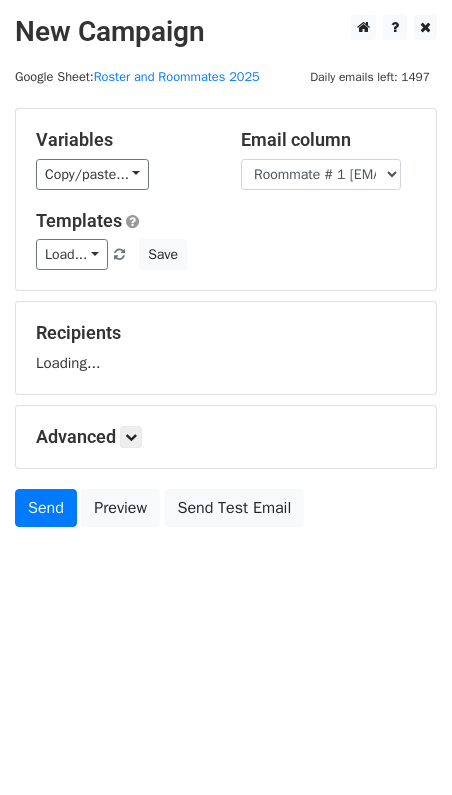 scroll, scrollTop: 0, scrollLeft: 0, axis: both 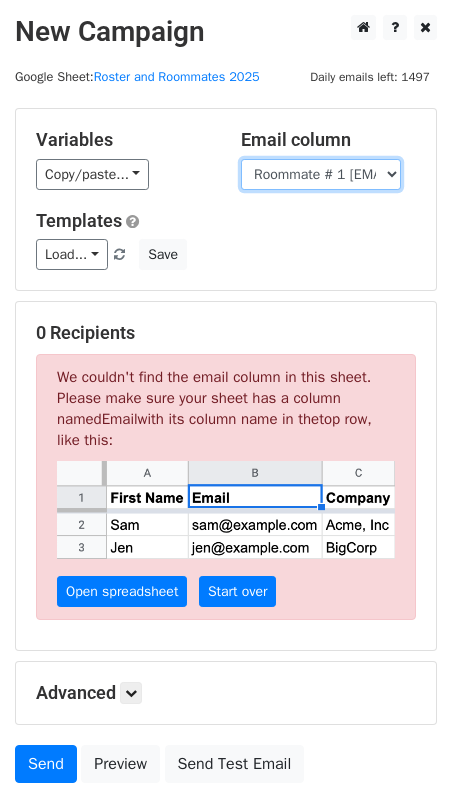 click on "[NAME]
[NAME]
CX ID
Default [EMAIL]
Dorm Name
Room #
Roommate # 1 [NAME]
Roommate # 1 [NAME]
Roommate # 1 [EMAIL]
Roommate # 2 [NAME]
Roommate # 2 [NAME]
Roommate # 2 [EMAIL]
Placed by?
Reviewed by?
Notes
OD Reviewed Notes?
OD Note Response
Confirmed?" at bounding box center [321, 174] 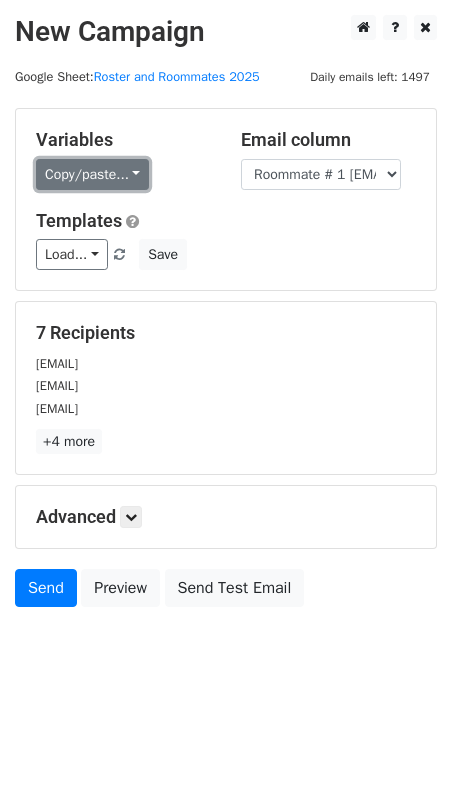 click on "Copy/paste..." at bounding box center (92, 174) 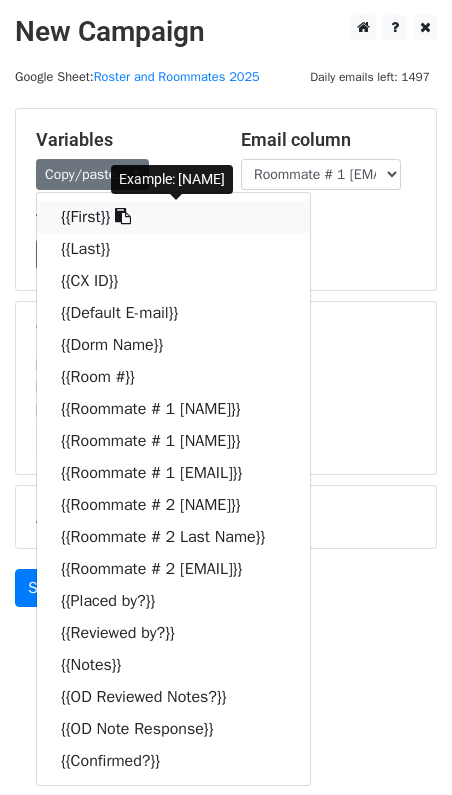 click on "{{First}}" at bounding box center [173, 217] 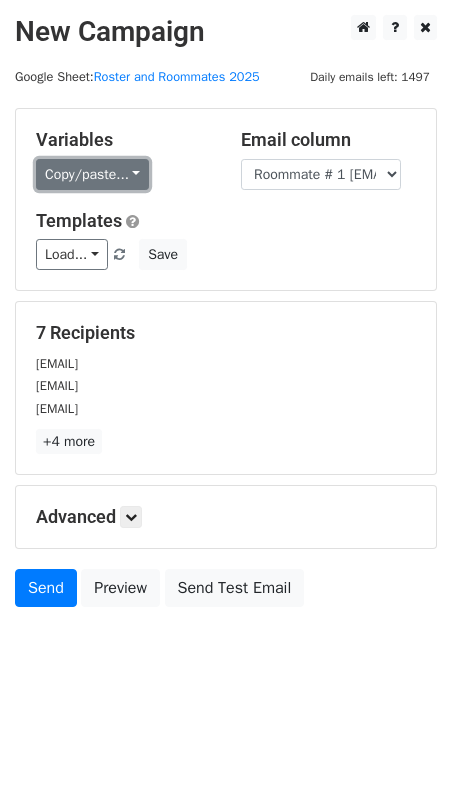 click on "Copy/paste..." at bounding box center [92, 174] 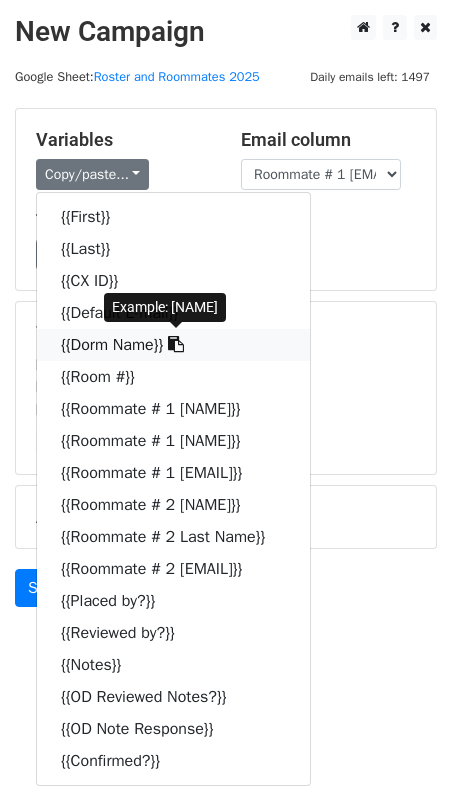 click on "{{Dorm Name}}" at bounding box center [173, 345] 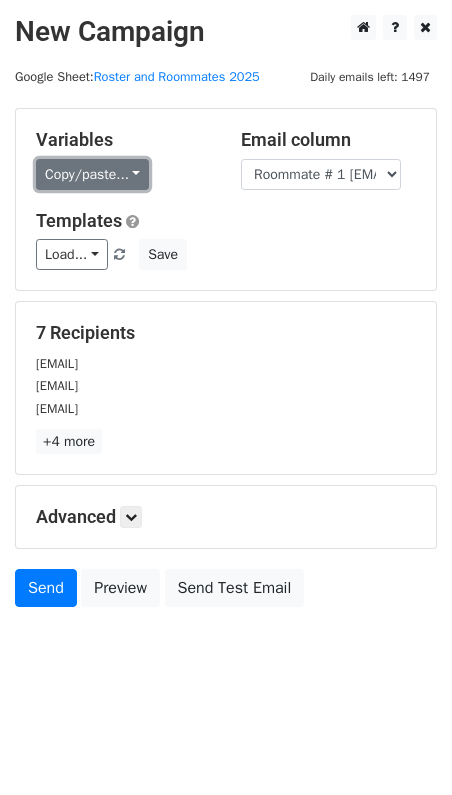 click on "Copy/paste..." at bounding box center (92, 174) 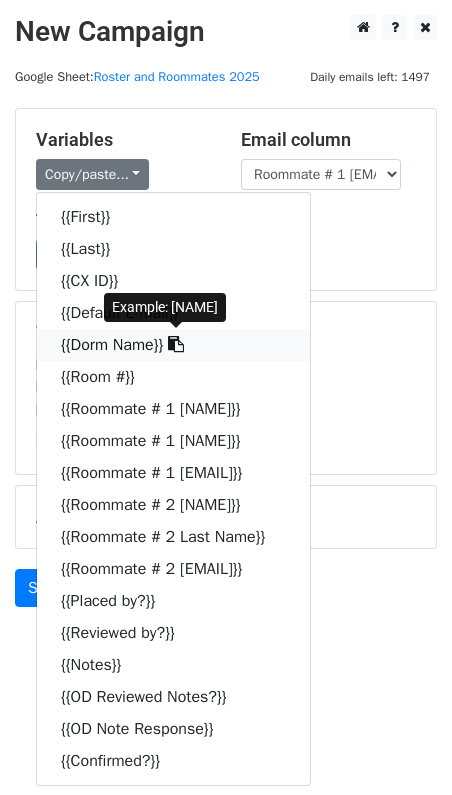 click on "{{Dorm Name}}" at bounding box center [173, 345] 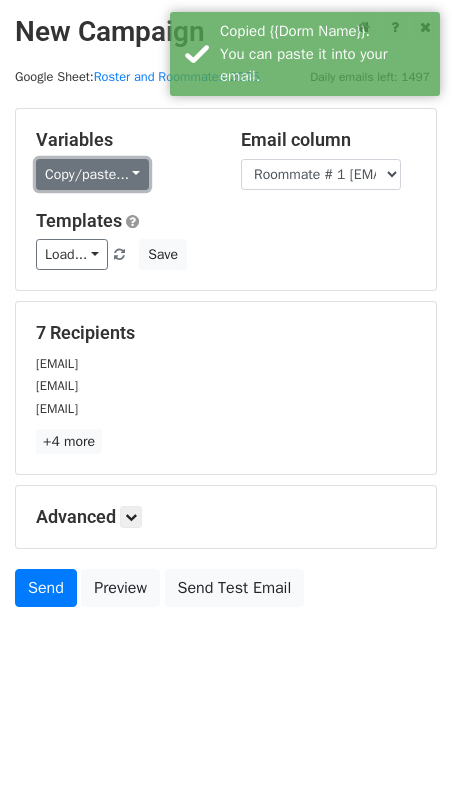click on "Copy/paste..." at bounding box center (92, 174) 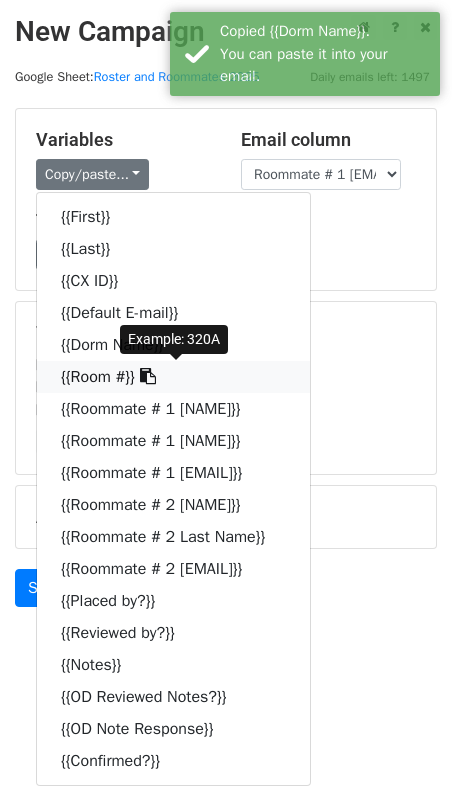 click on "{{Room #}}" at bounding box center (173, 377) 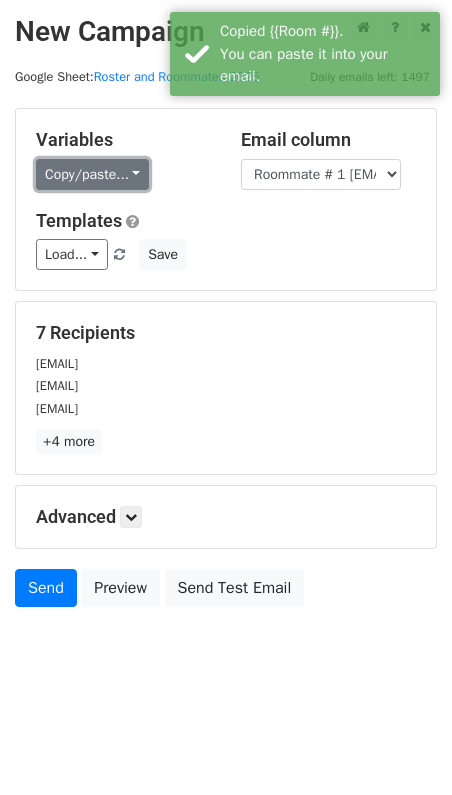 click on "Copy/paste..." at bounding box center [92, 174] 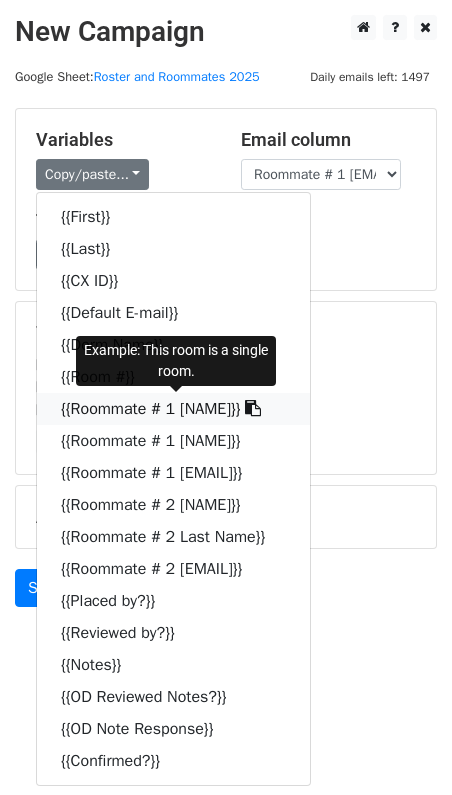 click on "{{Roommate # 1 First Name}}" at bounding box center [173, 409] 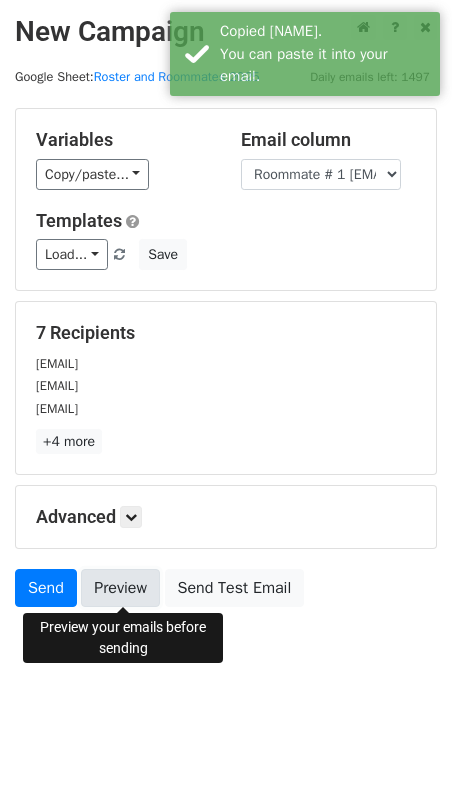 click on "Preview" at bounding box center (120, 588) 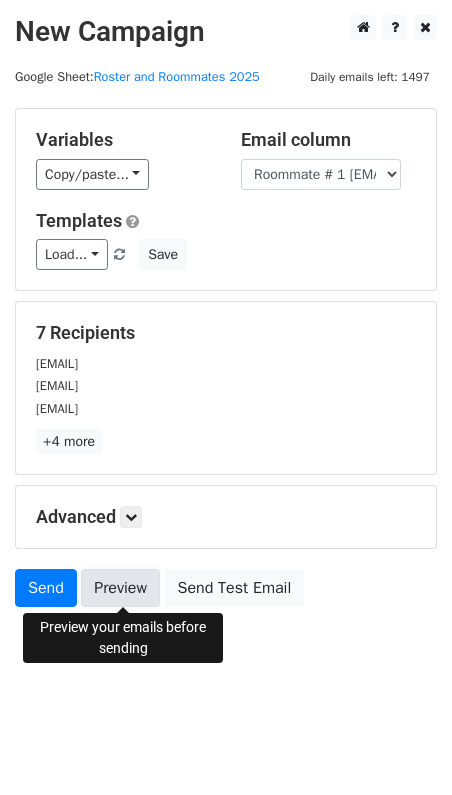 click on "Preview" at bounding box center [120, 588] 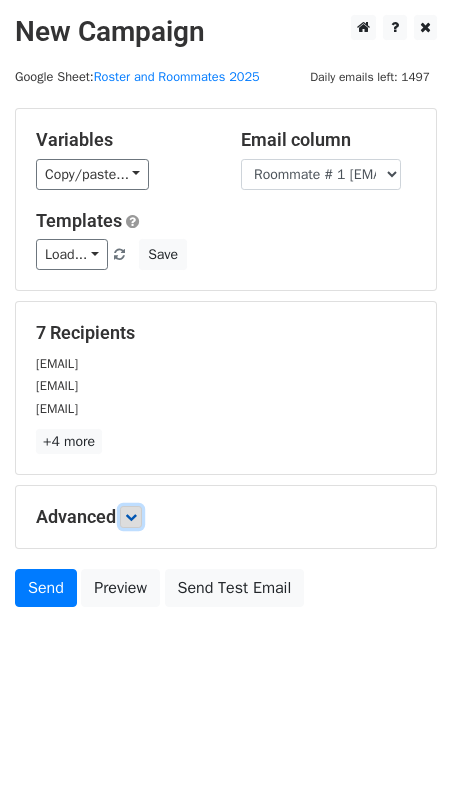 click at bounding box center (131, 517) 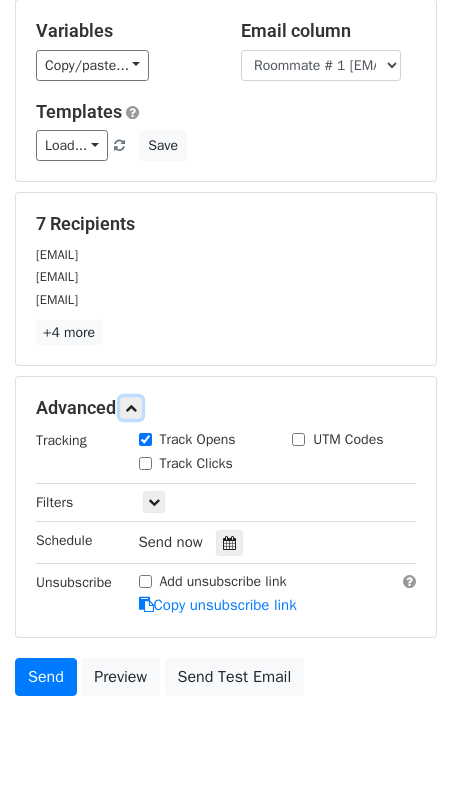 scroll, scrollTop: 116, scrollLeft: 0, axis: vertical 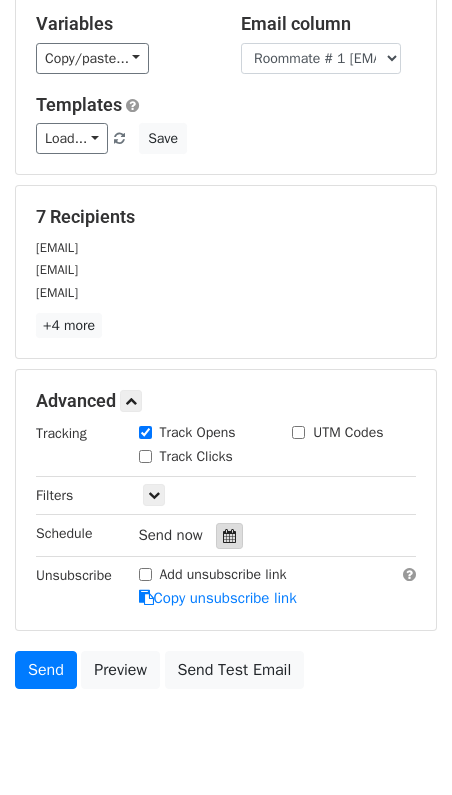 click at bounding box center (229, 536) 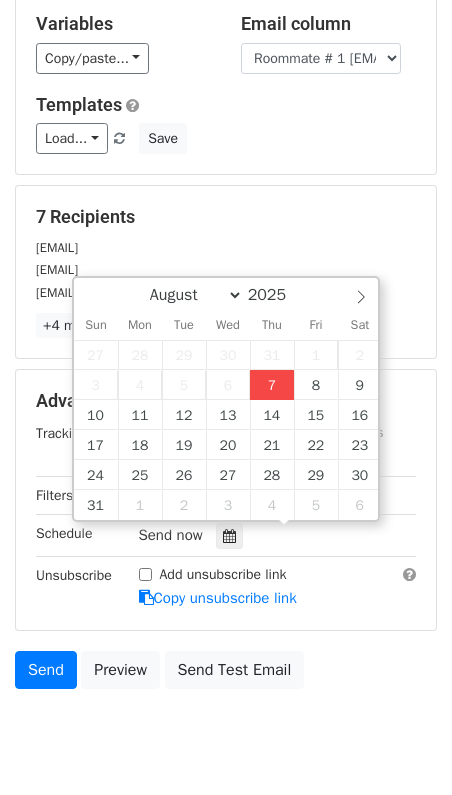 type on "2025-08-07 15:19" 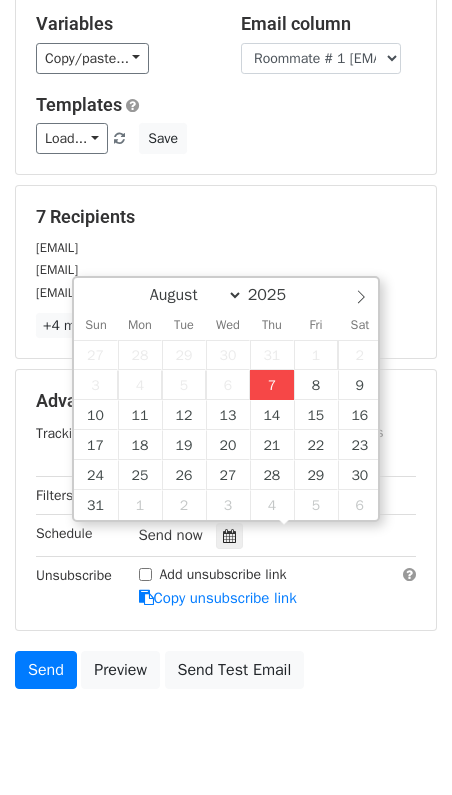 type on "03" 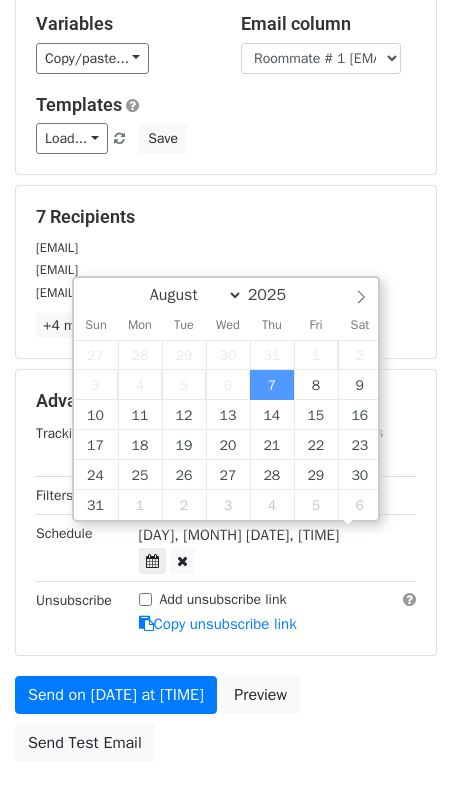scroll, scrollTop: 1, scrollLeft: 0, axis: vertical 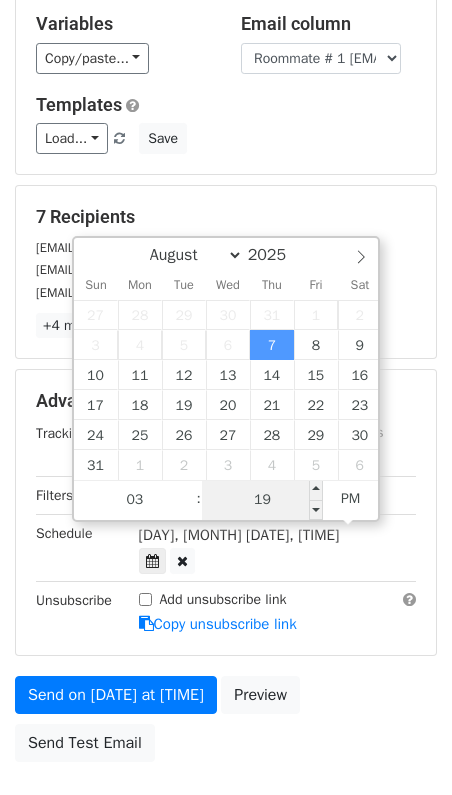click on "19" at bounding box center [263, 500] 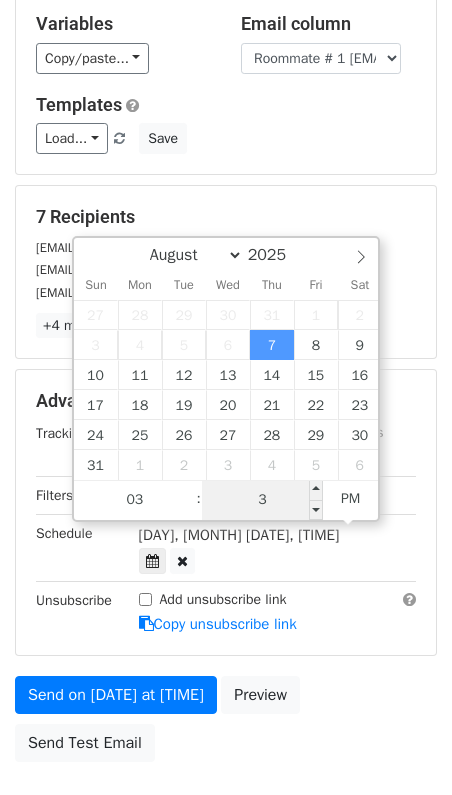 type on "35" 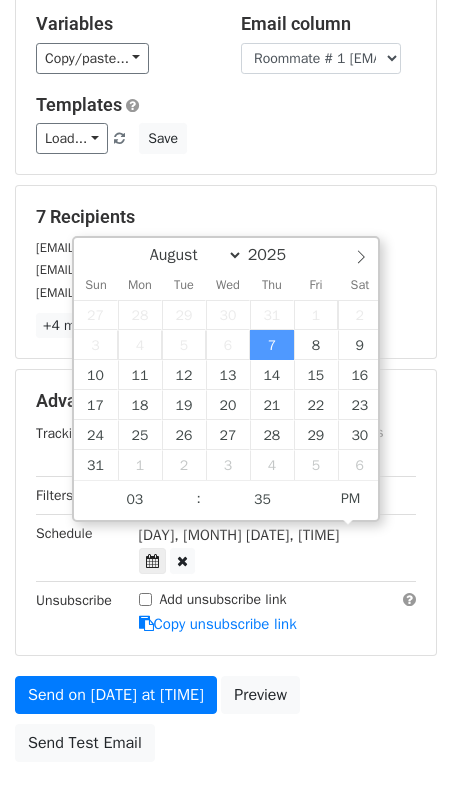type on "2025-08-07 15:35" 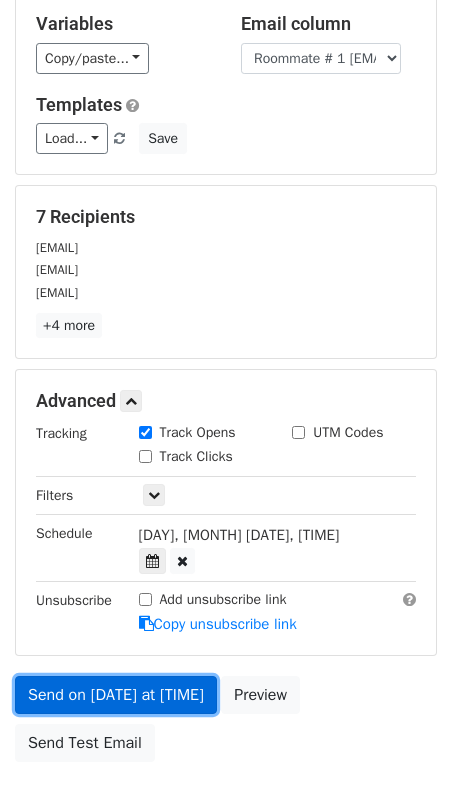 click on "Send on Aug 7 at 3:35pm" at bounding box center [116, 695] 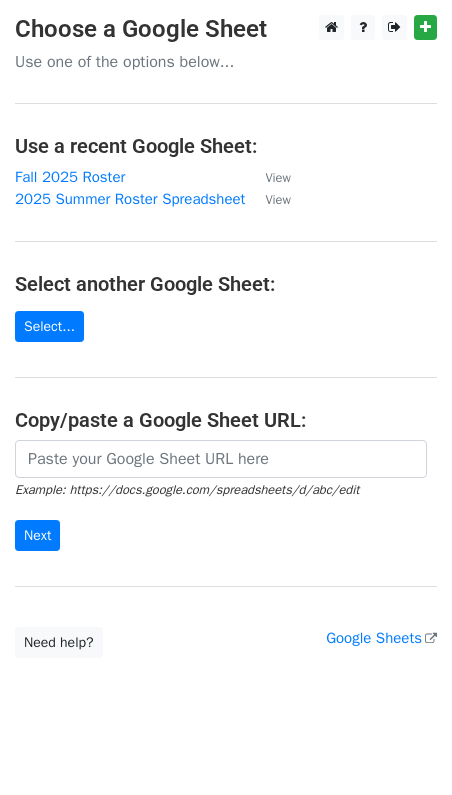 scroll, scrollTop: 0, scrollLeft: 0, axis: both 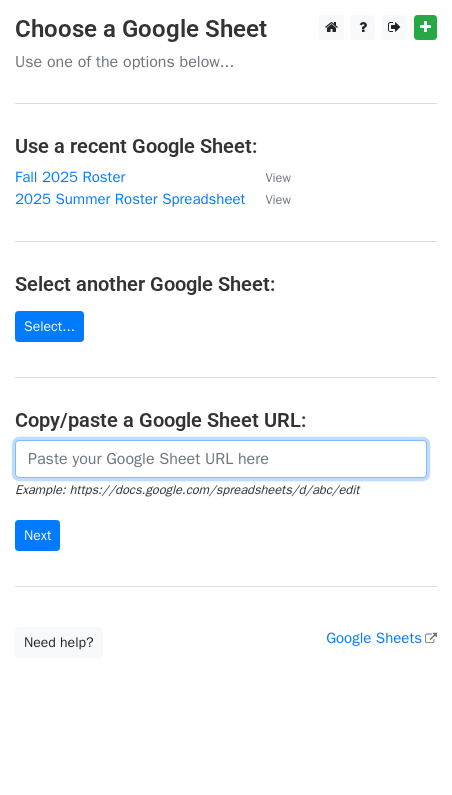 click at bounding box center (221, 459) 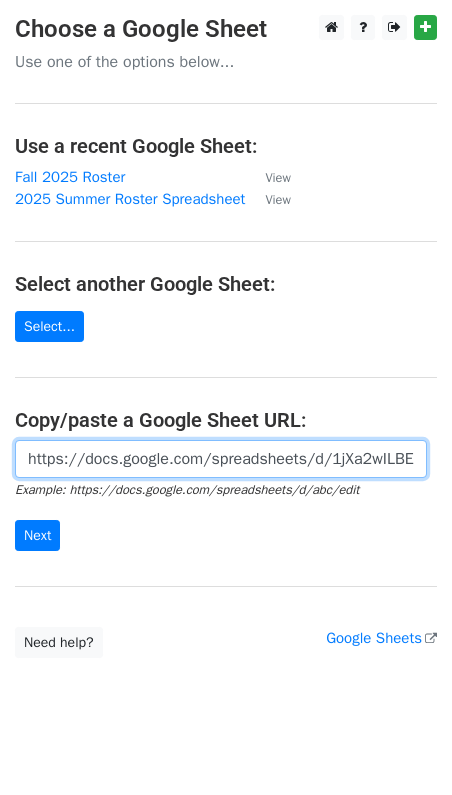 scroll, scrollTop: 0, scrollLeft: 426, axis: horizontal 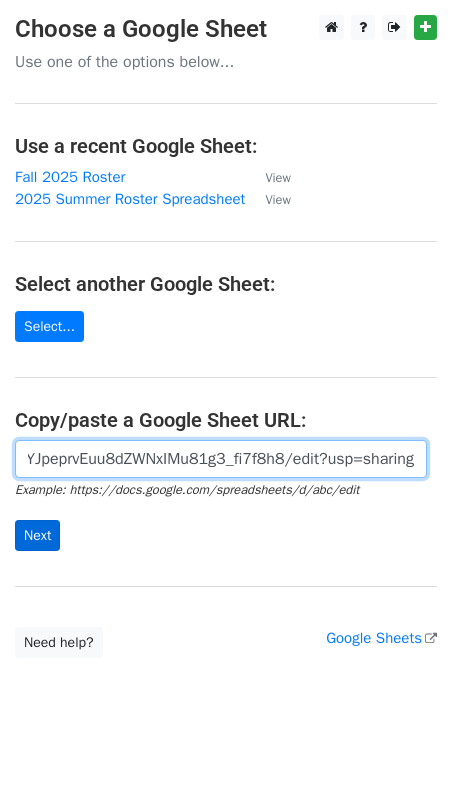 type on "https://docs.google.com/spreadsheets/d/1jXa2wILBE5uEYJpeprvEuu8dZWNxIMu81g3_fi7f8h8/edit?usp=sharing" 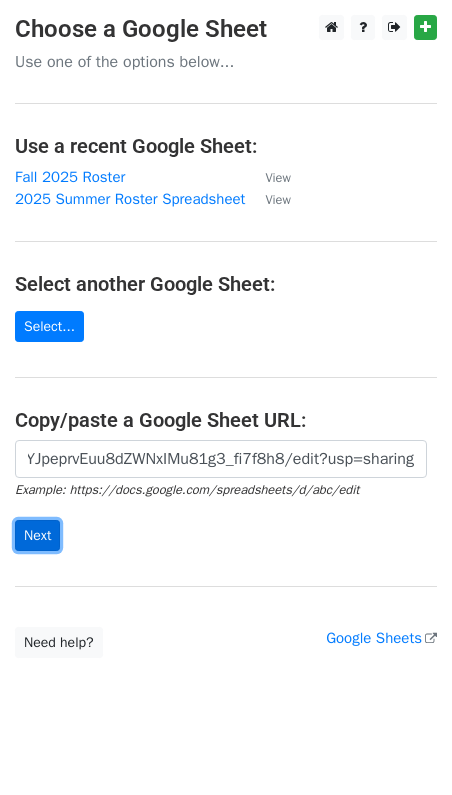 scroll, scrollTop: 0, scrollLeft: 0, axis: both 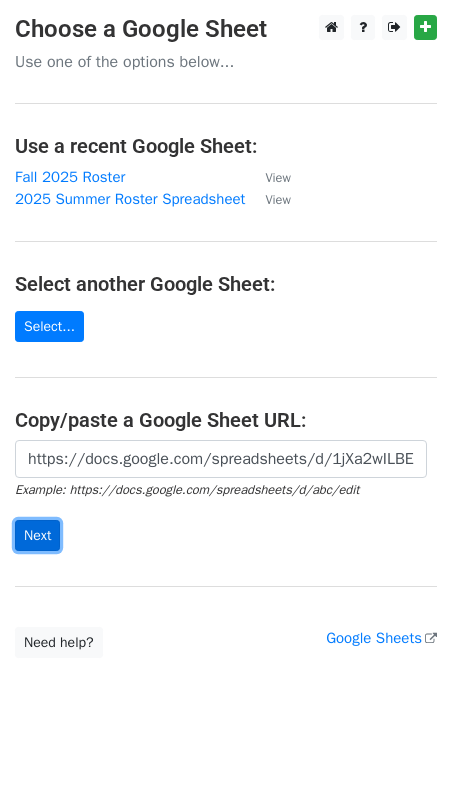 click on "Next" at bounding box center (37, 535) 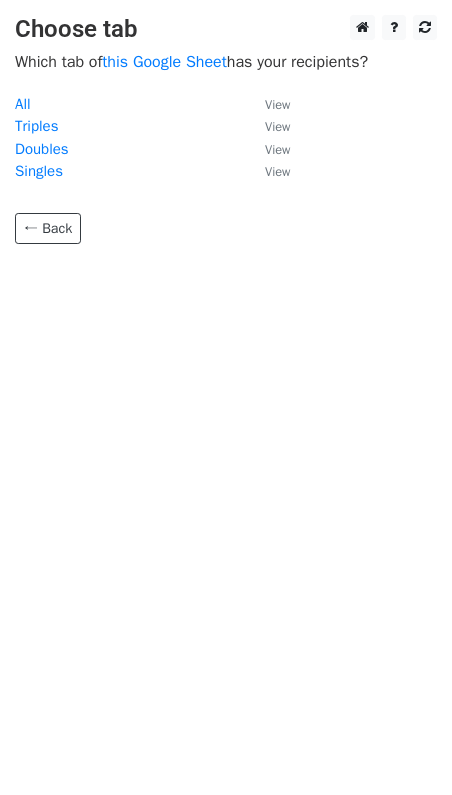 scroll, scrollTop: 0, scrollLeft: 0, axis: both 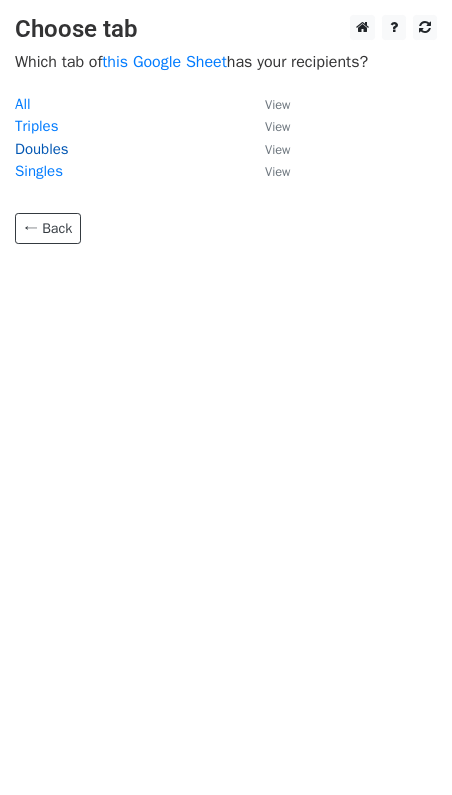 click on "Doubles" at bounding box center [42, 149] 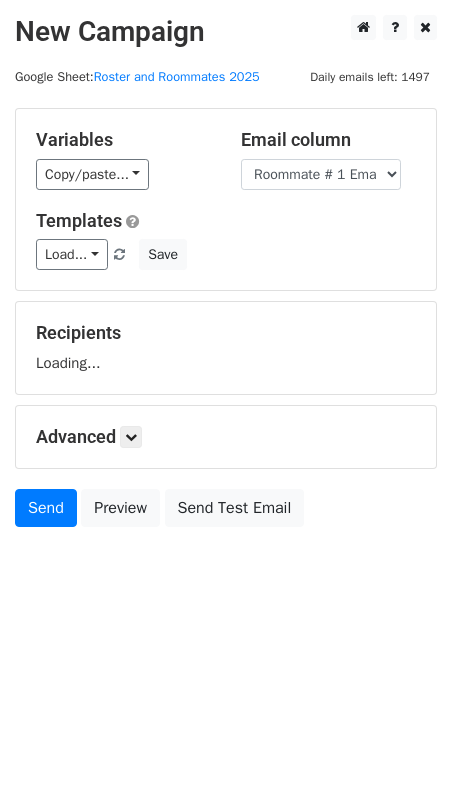 scroll, scrollTop: 0, scrollLeft: 0, axis: both 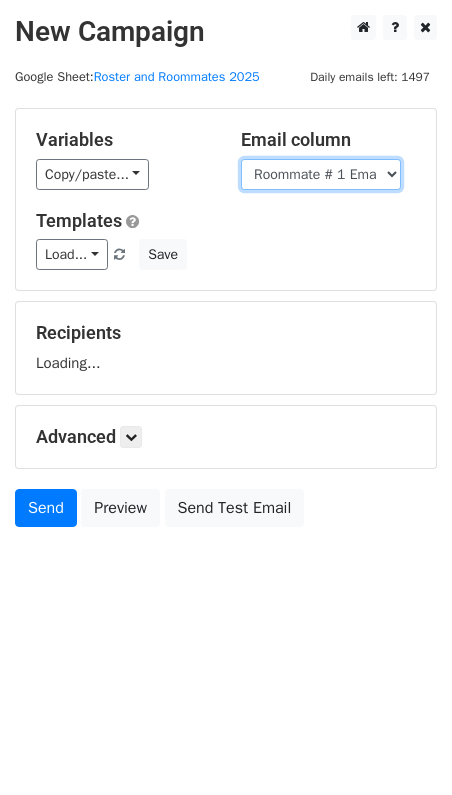 click on "[FIRST]
[LAST]
CX ID
Default E-mail
Dorm Name
Room #
Roommate # 1 [FIRST]
Roommate # 1 [LAST]
Roommate # 1 Email
Roommate # 2 [FIRST]
Roommate # 2 [LAST]
Roommate # 2 Email
Placed by?
Reviewed by?
Notes
OD Reviewed Notes?
OD Note Response
Confirmed?" at bounding box center (321, 174) 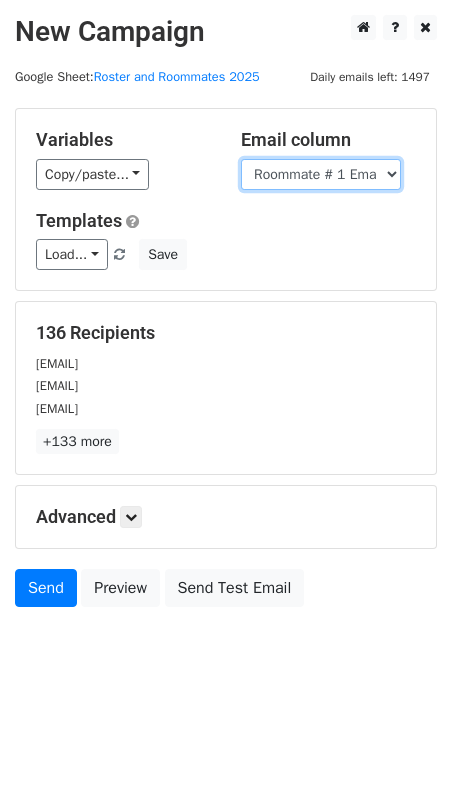 click on "[FIRST]
[LAST]
[CX ID]
[EMAIL]
[DORM NAME]
[ROOM #]
[ROOMMATE # 1 FIRST NAME]
[ROOMMATE # 1 LAST NAME]
[ROOMMATE # 1 EMAIL]
[ROOMMATE # 2 FIRST NAME]
[ROOMMATE # 2 LAST NAME]
[ROOMMATE # 2 EMAIL]
[PLACED BY?]
[REVIEWED BY?]
[NOTES]
[OD REVIEWED NOTES?]
[OD NOTE RESPONSE]
[CONFIRMED?]" at bounding box center [321, 174] 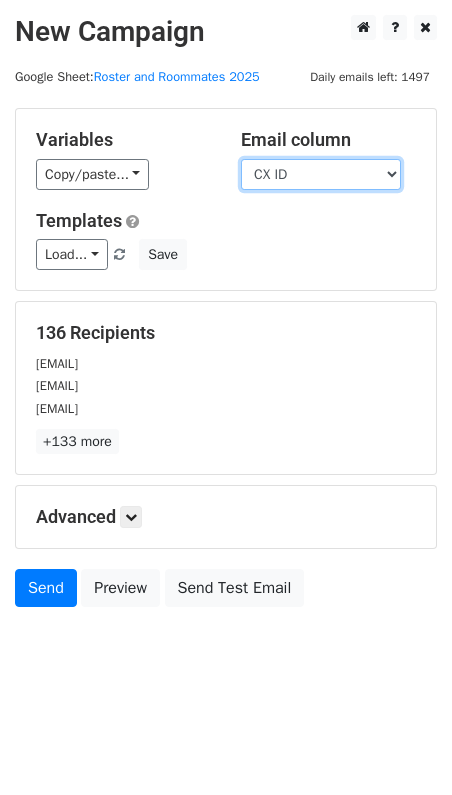 click on "[FIRST]
[LAST]
[CX ID]
[EMAIL]
[DORM NAME]
[ROOM #]
[ROOMMATE # 1 FIRST NAME]
[ROOMMATE # 1 LAST NAME]
[ROOMMATE # 1 EMAIL]
[ROOMMATE # 2 FIRST NAME]
[ROOMMATE # 2 LAST NAME]
[ROOMMATE # 2 EMAIL]
[PLACED BY?]
[REVIEWED BY?]
[NOTES]
[OD REVIEWED NOTES?]
[OD NOTE RESPONSE]
[CONFIRMED?]" at bounding box center (321, 174) 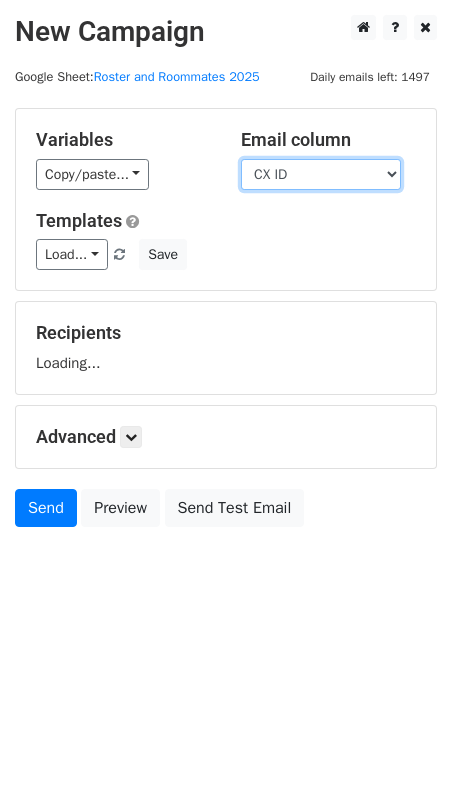 select on "Default E-mail" 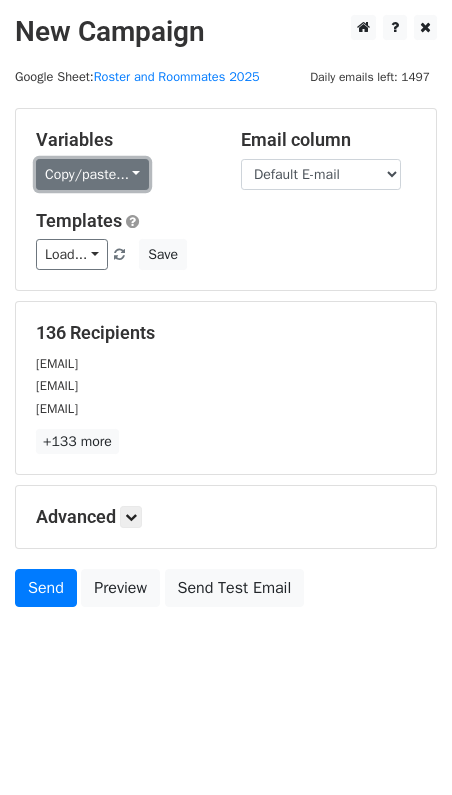 click on "Copy/paste..." at bounding box center [92, 174] 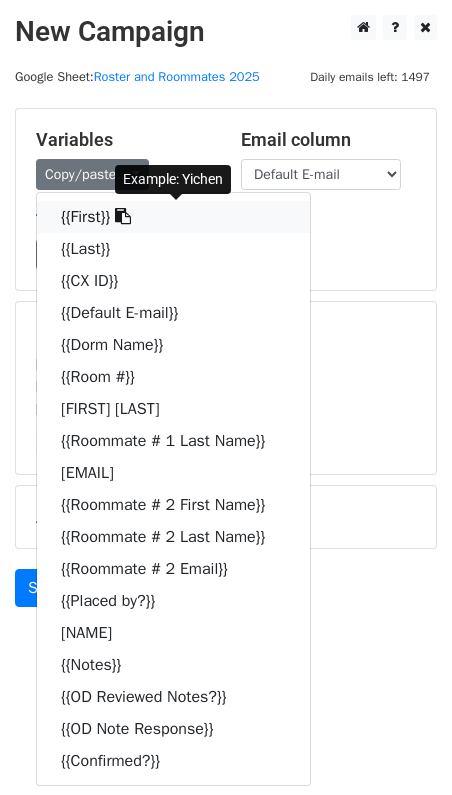 click on "{{First}}" at bounding box center [173, 217] 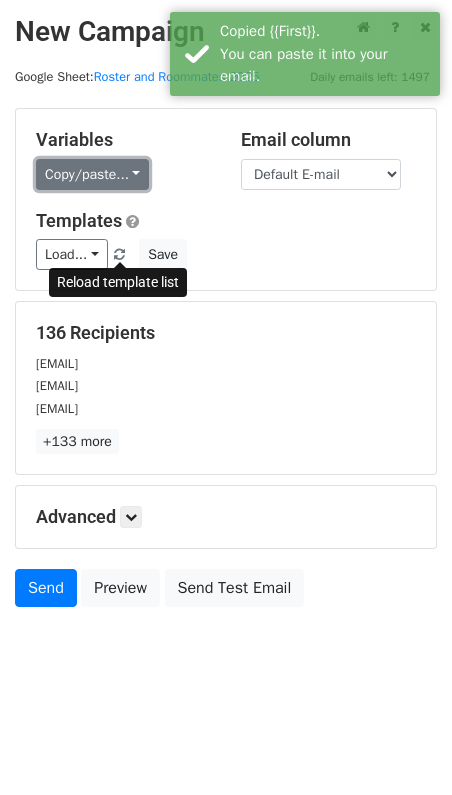 click on "Copy/paste..." at bounding box center (92, 174) 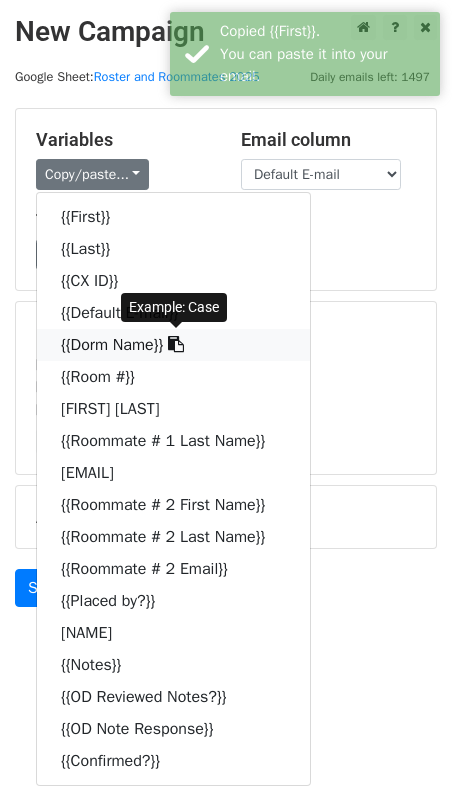 click on "{{Dorm Name}}" at bounding box center (173, 345) 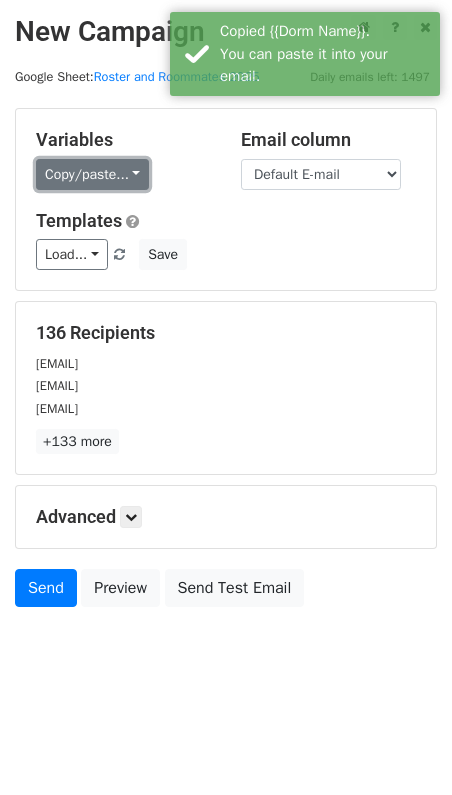 click on "Copy/paste..." at bounding box center [92, 174] 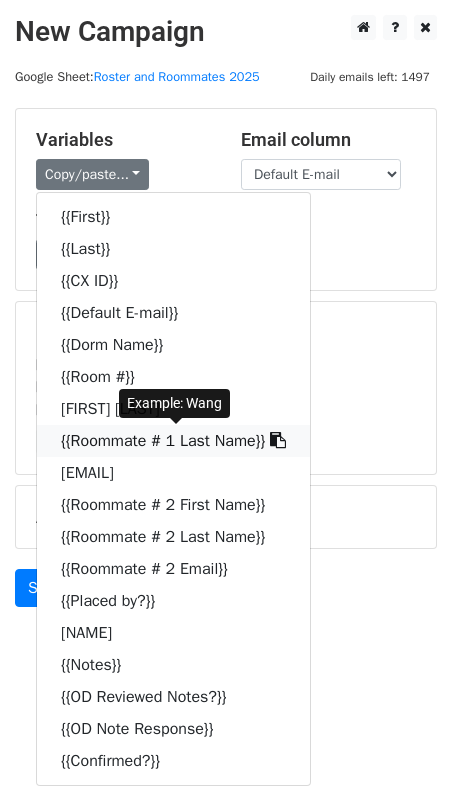click on "{{Roommate # 1 Last Name}}" at bounding box center [173, 441] 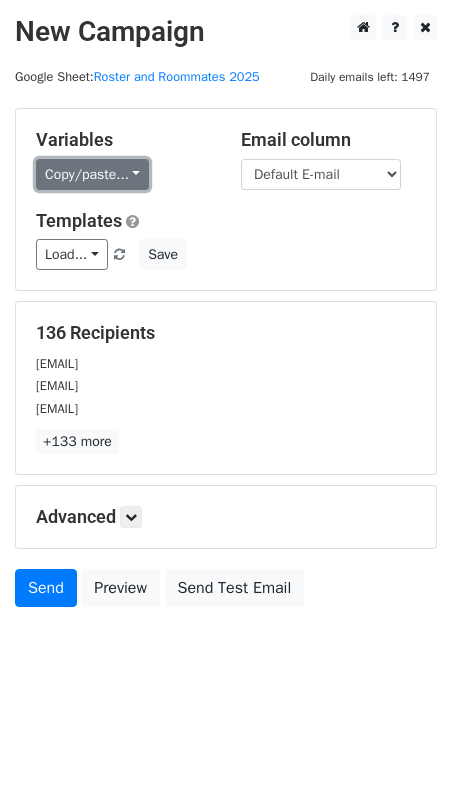 click on "Copy/paste..." at bounding box center (92, 174) 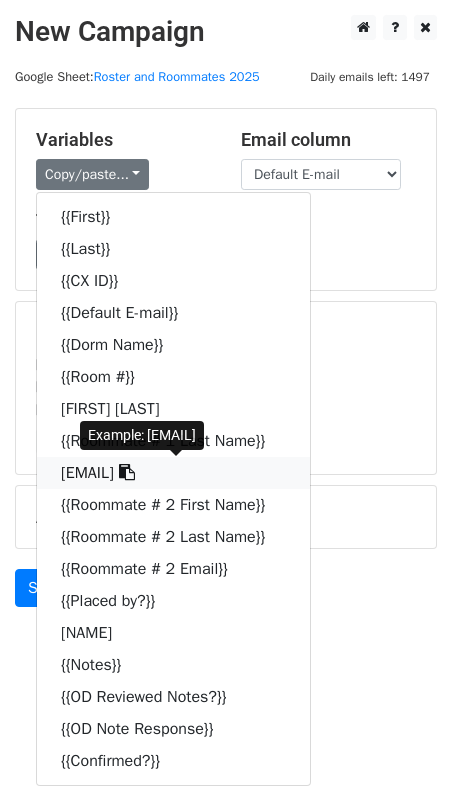 click on "{{Roommate # 1 Email}}" at bounding box center (173, 473) 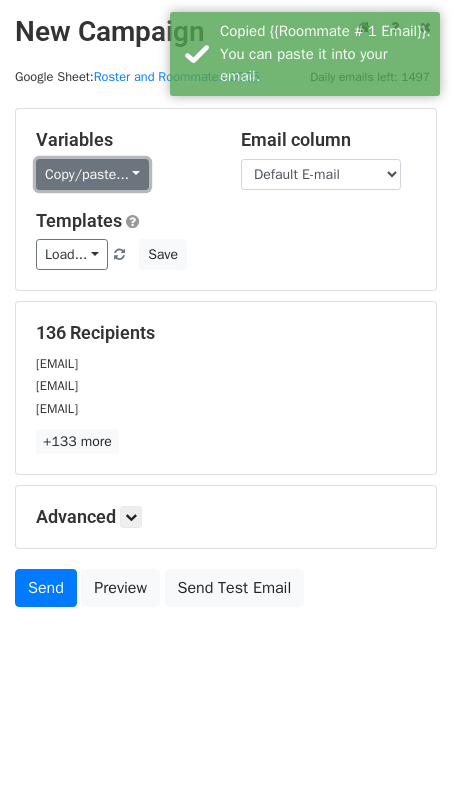 click on "Copy/paste..." at bounding box center (92, 174) 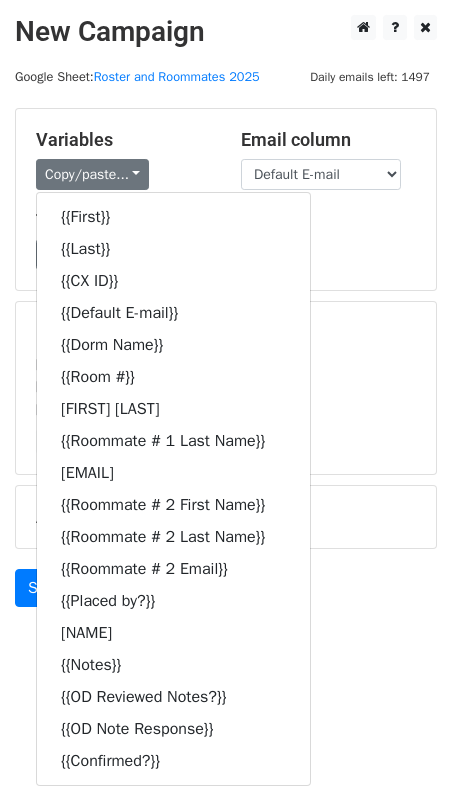 click on "136 Recipients
yicyao@hmc.edu
eiwang@hmc.edu
fpena@hmc.edu
+133 more
136 Recipients
×
yicyao@hmc.edu
eiwang@hmc.edu
fpena@hmc.edu
armalik@hmc.edu
catlee@hmc.edu
eweir@hmc.edu
aashby@hmc.edu
bjiao@hmc.edu
pharrison@hmc.edu
atrippwisehaupt@hmc.edu
dkulkarni@hmc.edu
jmaheshwari@hmc.edu
tloveday@hmc.edu
wklick@hmc.edu
mpaek@hmc.edu
evdavis@hmc.edu
siswang@hmc.edu
jibang@hmc.edu
eding@hmc.edu
angewu@hmc.edu
vvanasdale@hmc.edu
hhanlon@hmc.edu
jusdong@hmc.edu
jmedinaluna@hmc.edu
arbhandari@hmc.edu
mbera@hmc.edu
rmathur@hmc.edu
jeremlee@hmc.edu
rshahid@hmc.edu
mayli@hmc.edu
pphan@hmc.edu
harrischen@hmc.edu
matkim@hmc.edu
begoldberg@hmc.edu
nbowman@hmc.edu
aplatt@hmc.edu
miyao@hmc.edu
tianzhang@hmc.edu
amccaig@hmc.edu
bwelch@hmc.edu" at bounding box center (226, 388) 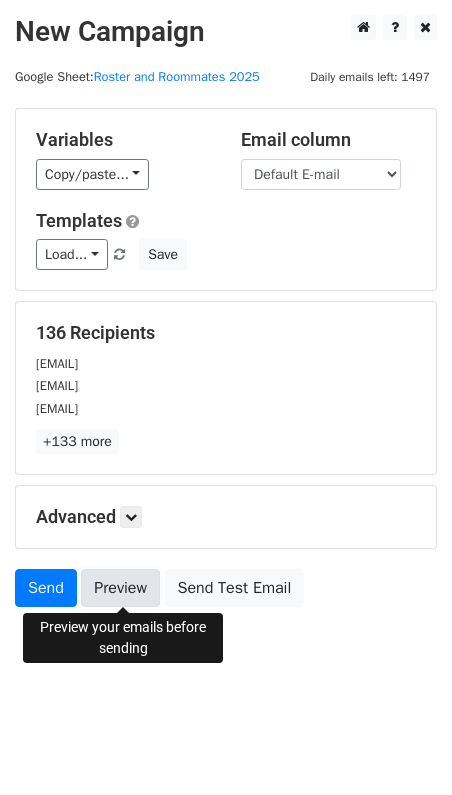click on "Preview" at bounding box center (120, 588) 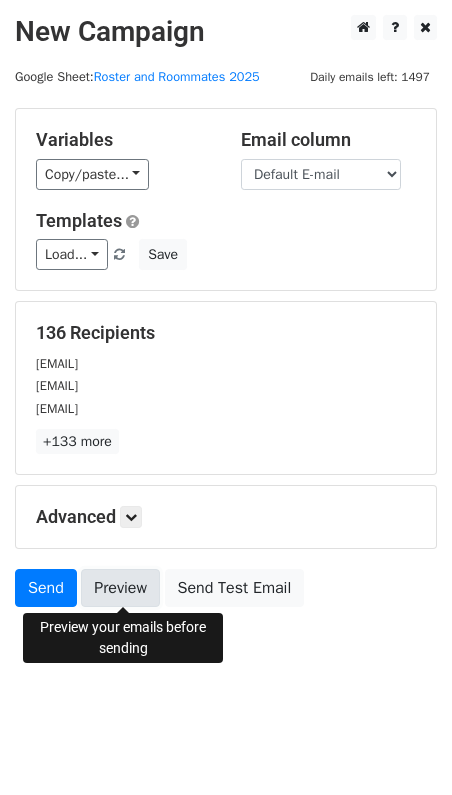 click on "Preview" at bounding box center [120, 588] 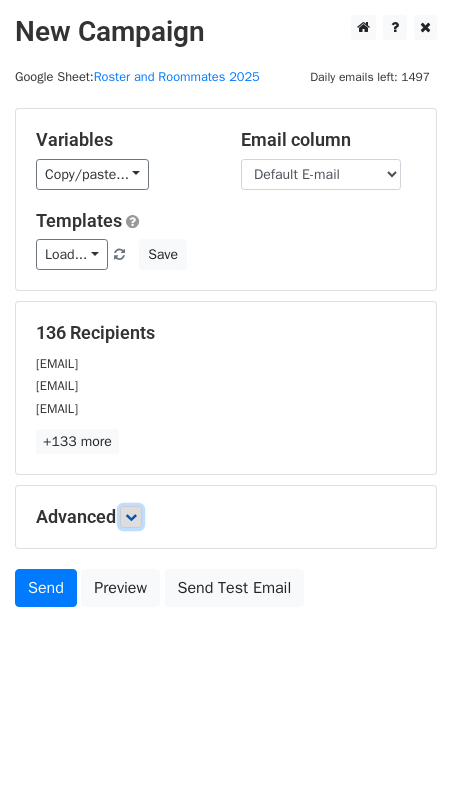 click at bounding box center (131, 517) 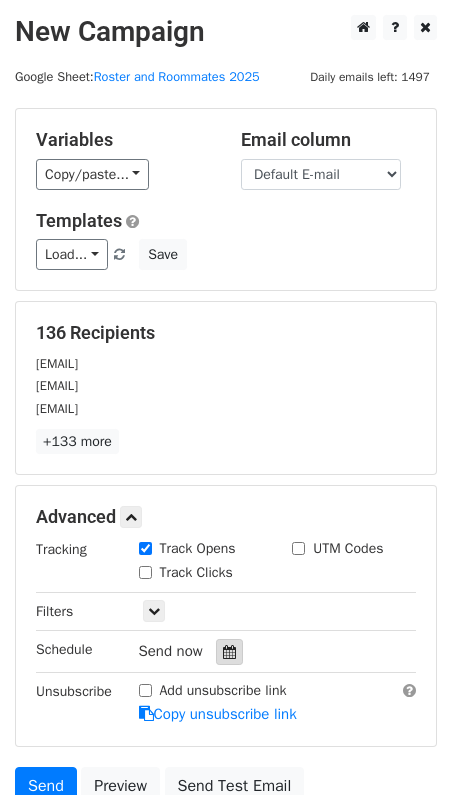click at bounding box center [229, 652] 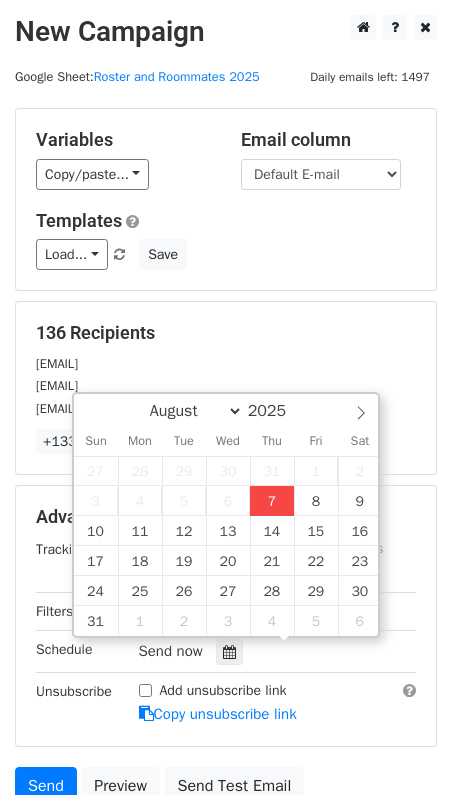 type on "2025-08-07 15:25" 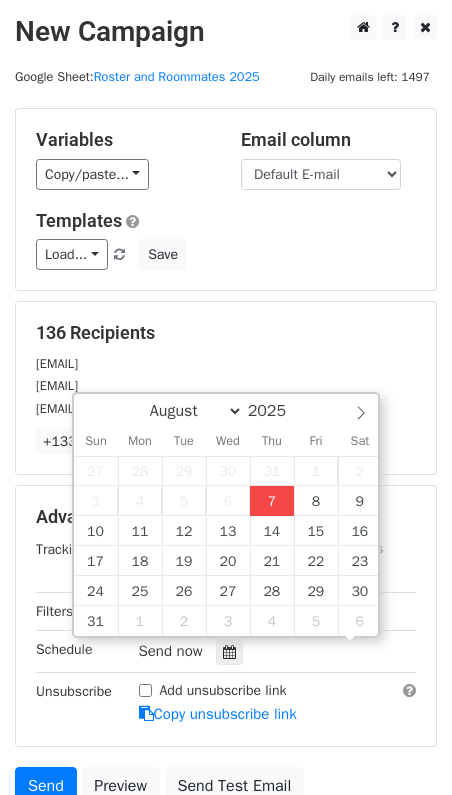 scroll, scrollTop: 1, scrollLeft: 0, axis: vertical 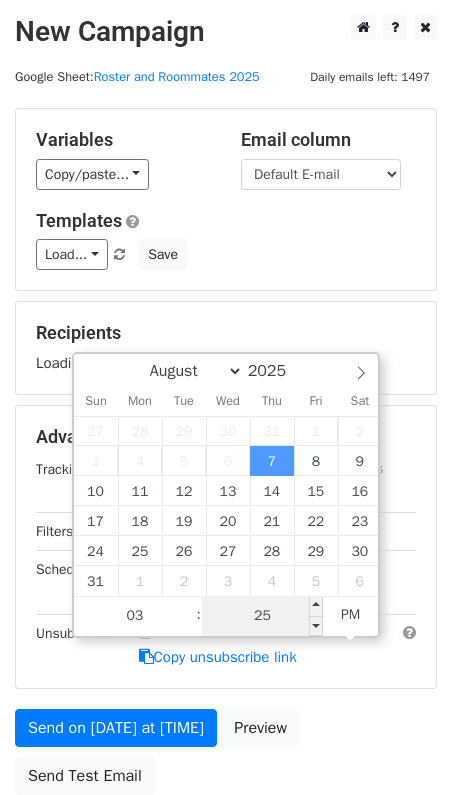 click on "25" at bounding box center (263, 616) 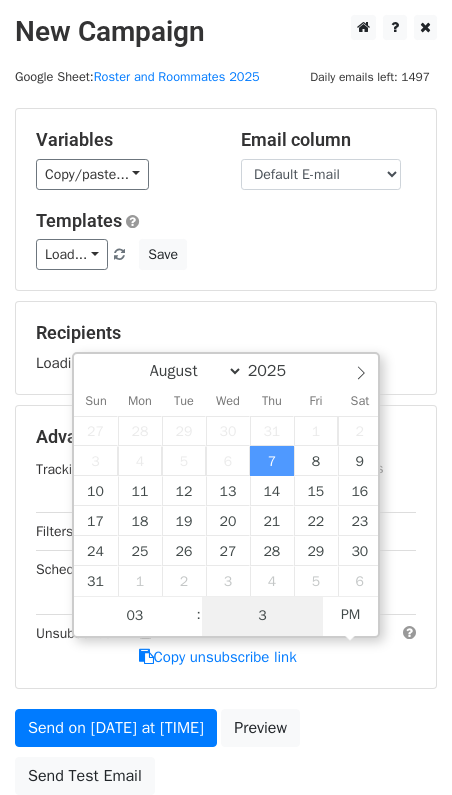 type on "35" 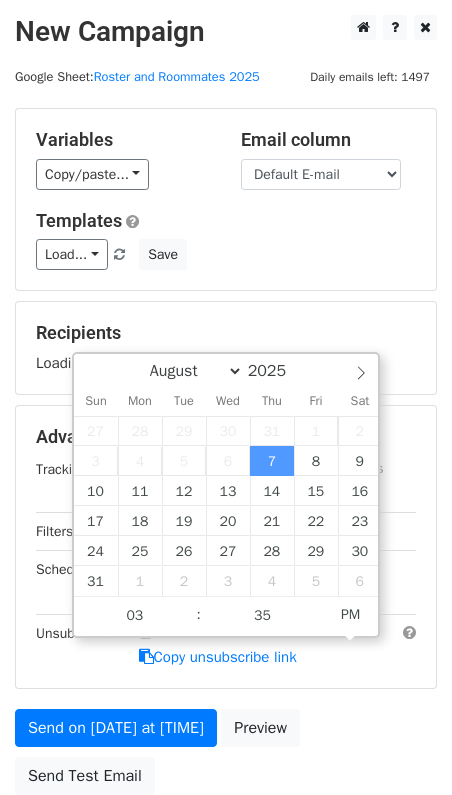 type on "2025-08-07 15:35" 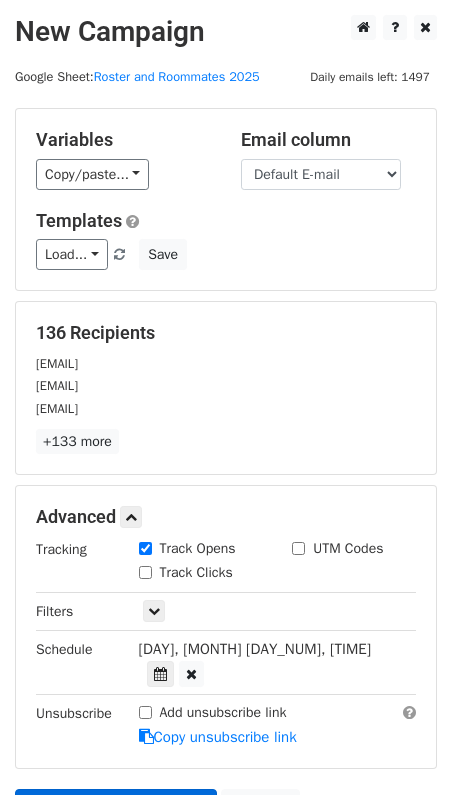 click on "Copy unsubscribe link" at bounding box center [218, 737] 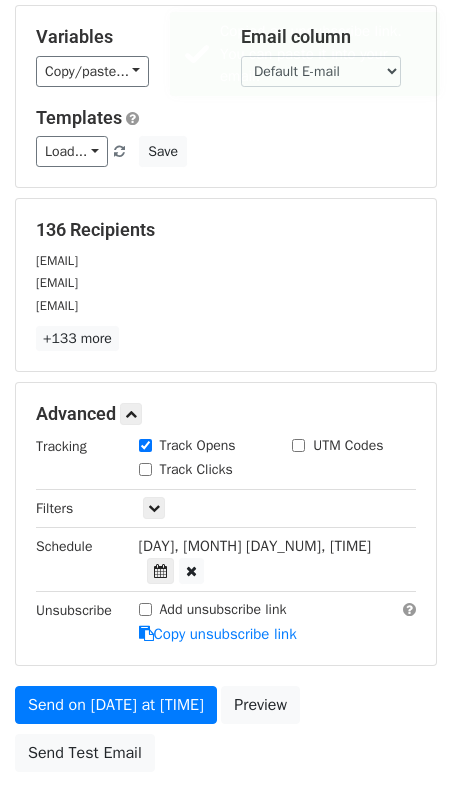 scroll, scrollTop: 109, scrollLeft: 0, axis: vertical 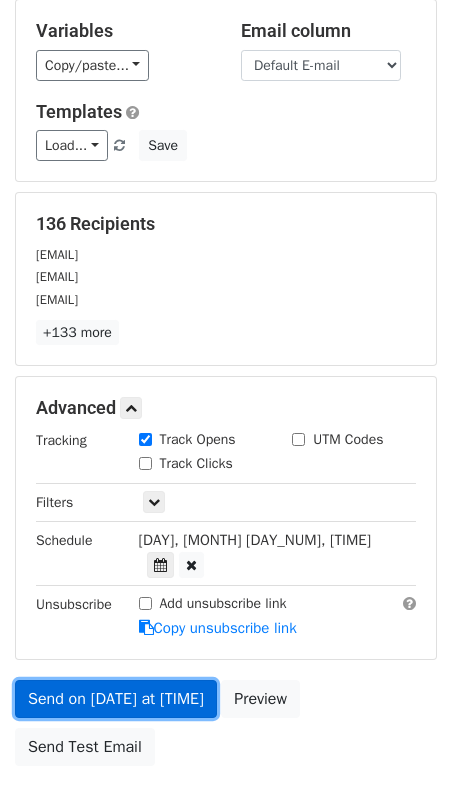 click on "Send on Aug 7 at 3:35pm" at bounding box center (116, 699) 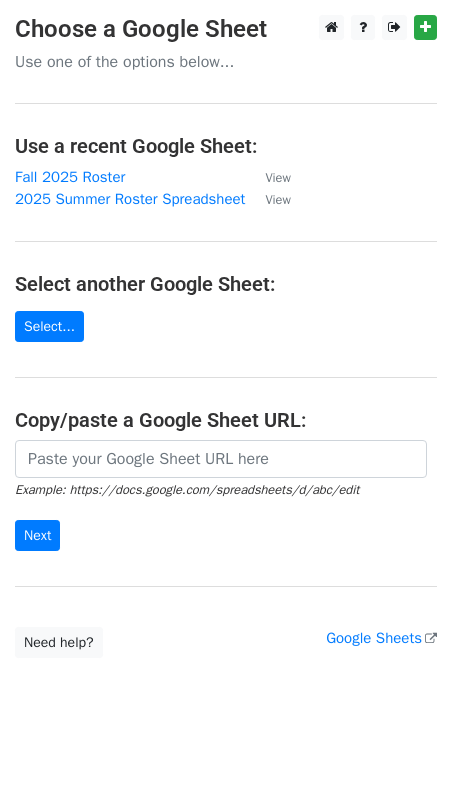 scroll, scrollTop: 0, scrollLeft: 0, axis: both 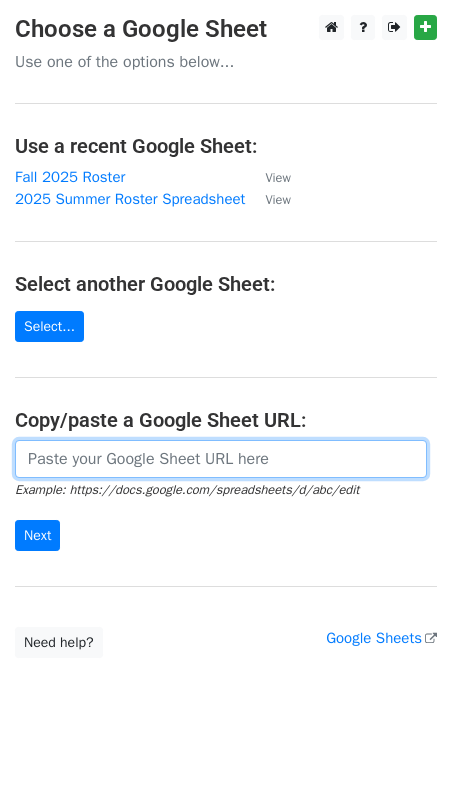 click at bounding box center (221, 459) 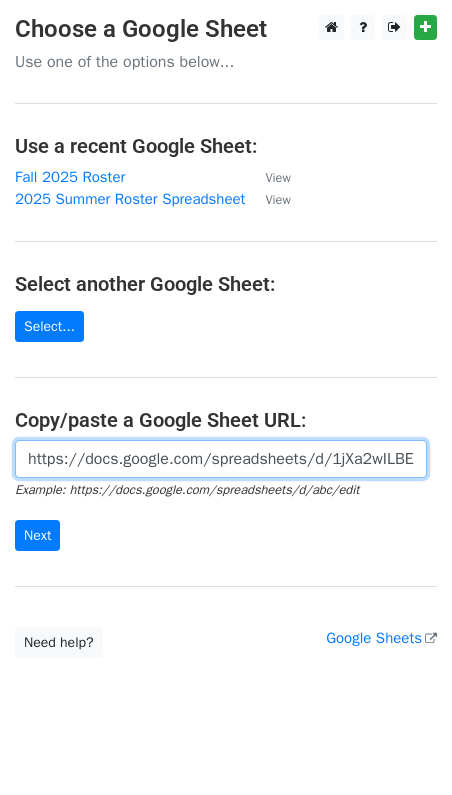 scroll, scrollTop: 0, scrollLeft: 426, axis: horizontal 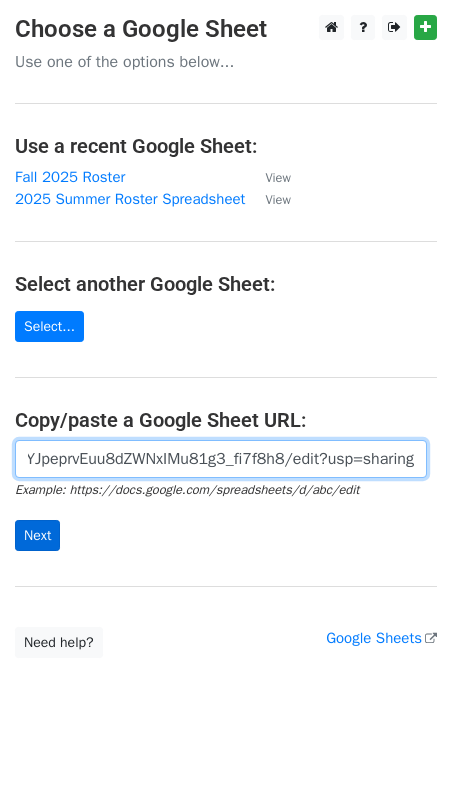 type on "https://docs.google.com/spreadsheets/d/1jXa2wILBE5uEYJpeprvEuu8dZWNxIMu81g3_fi7f8h8/edit?usp=sharing" 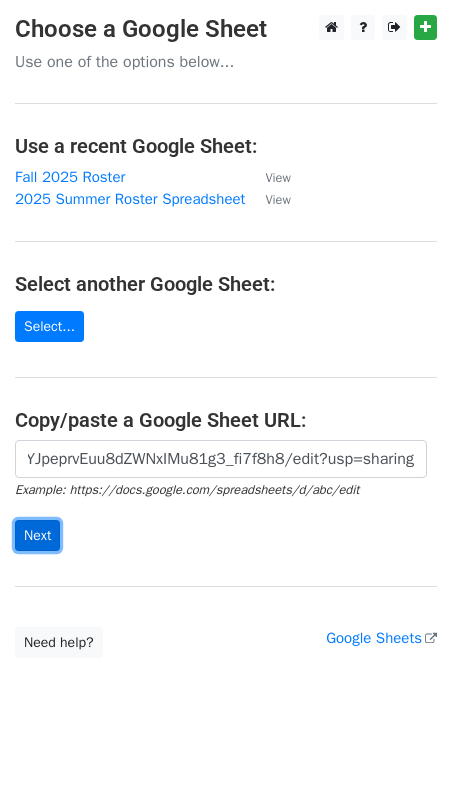 click on "Next" at bounding box center (37, 535) 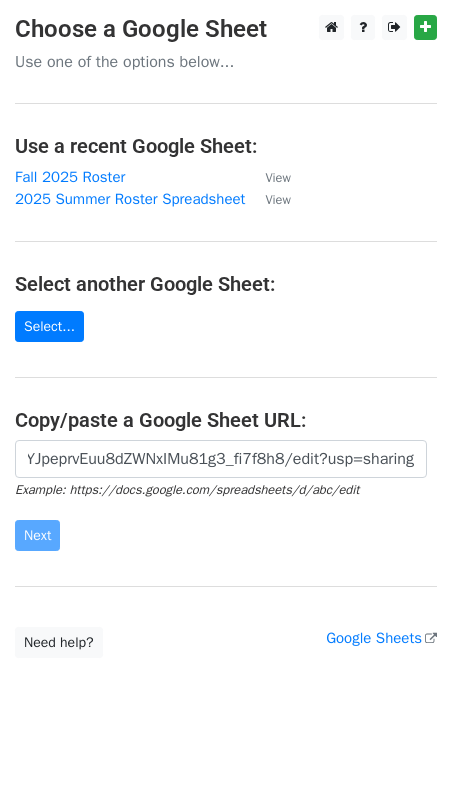 scroll, scrollTop: 0, scrollLeft: 0, axis: both 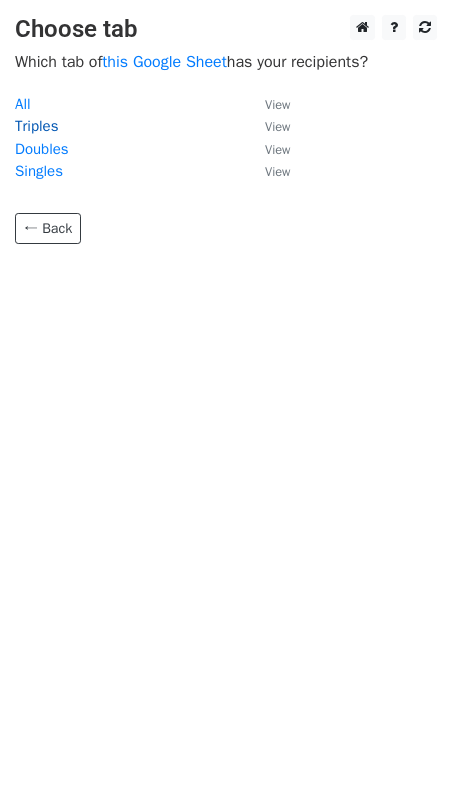 click on "Triples" at bounding box center (36, 126) 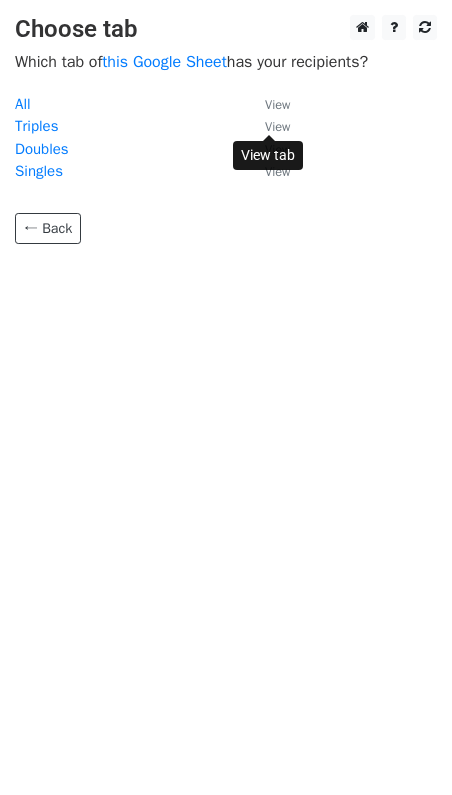 click on "View" at bounding box center [277, 127] 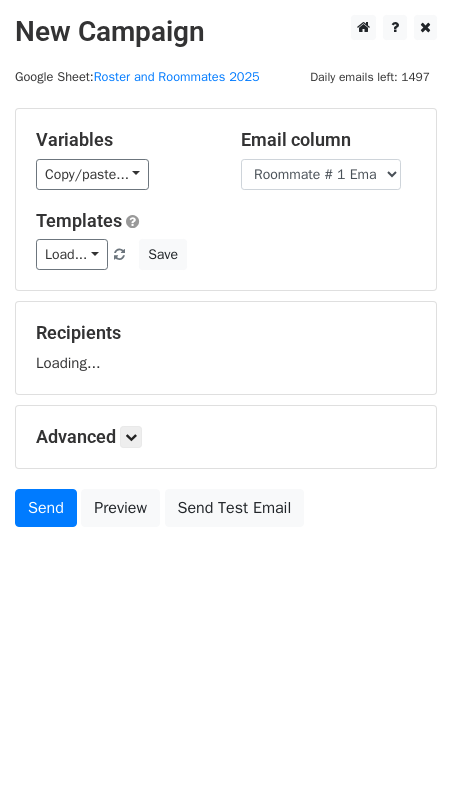 scroll, scrollTop: 0, scrollLeft: 0, axis: both 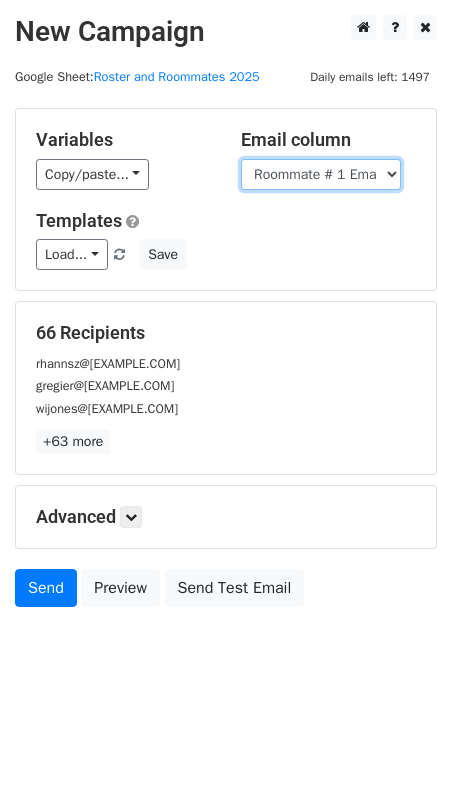 click on "[FIRST]
[LAST]
CX ID
Default E-mail
Dorm Name
Room #
Roommate # 1 [FIRST]
Roommate # 1 [LAST]
Roommate # 1 Email
Roommate # 2 [FIRST]
Roommate # 2 [LAST]
Roommate # 2 Email
Placed by?
Reviewed by?
Notes
OD Reviewed Notes?
OD Note Response
Confirmed?" at bounding box center (321, 174) 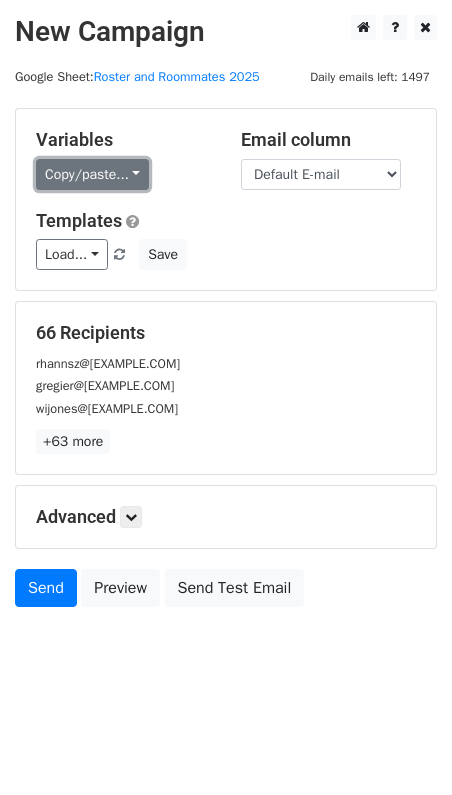 click on "Copy/paste..." at bounding box center (92, 174) 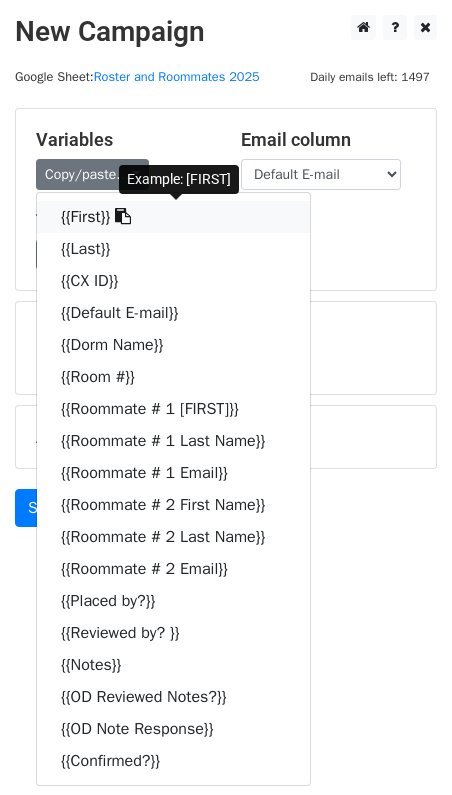 click on "{{First}}" at bounding box center [173, 217] 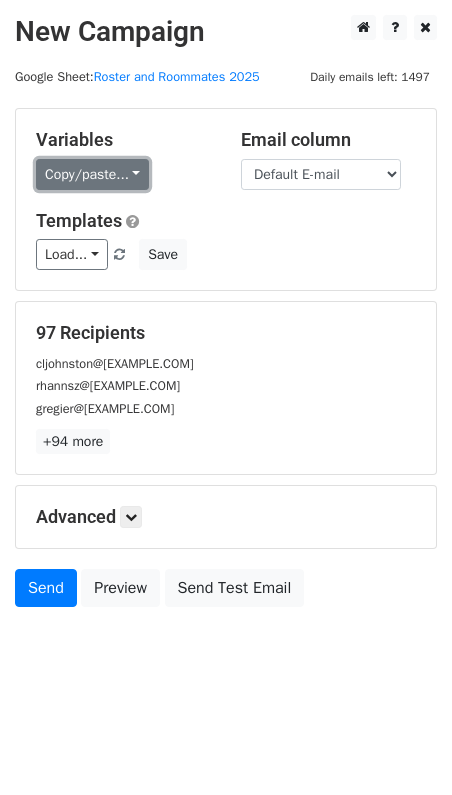 click on "Copy/paste..." at bounding box center (92, 174) 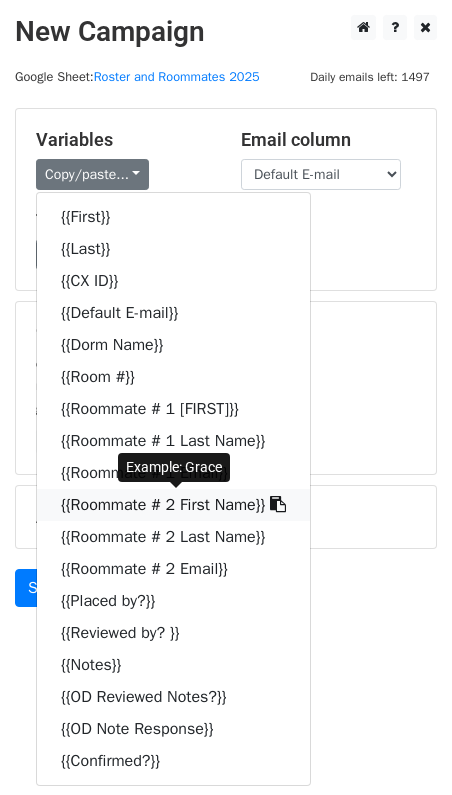 click on "{{Roommate # 2 First Name}}" at bounding box center (173, 505) 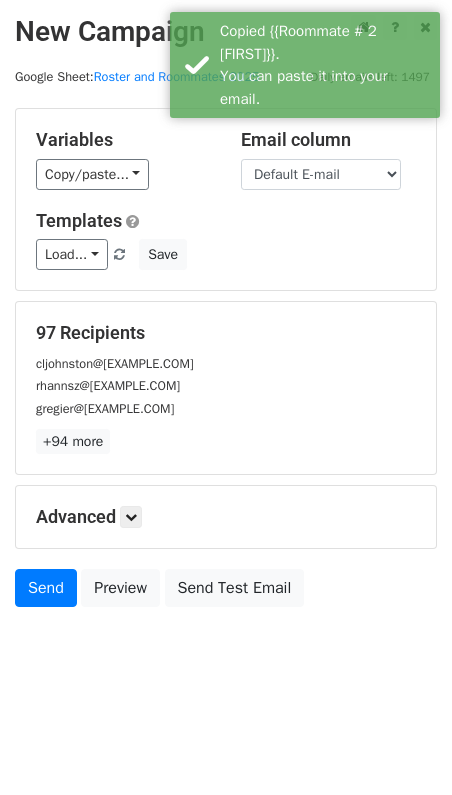 click on "Variables" at bounding box center [123, 140] 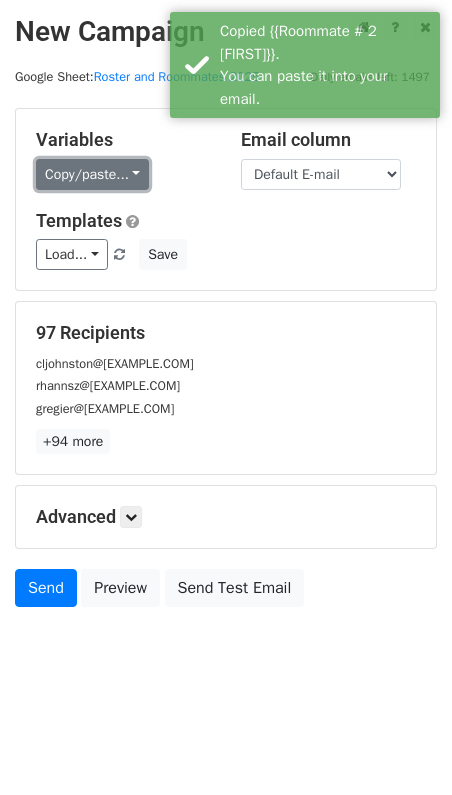 click on "Copy/paste..." at bounding box center (92, 174) 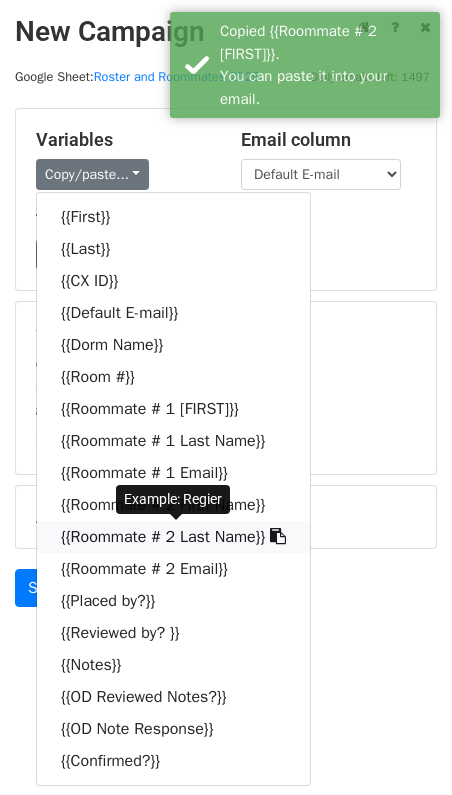click on "{{Roommate # 2 Last Name}}" at bounding box center (173, 537) 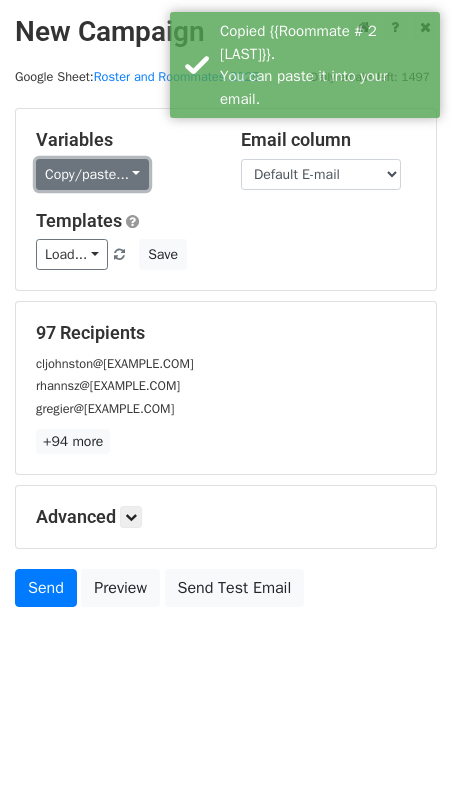 click on "Copy/paste..." at bounding box center [92, 174] 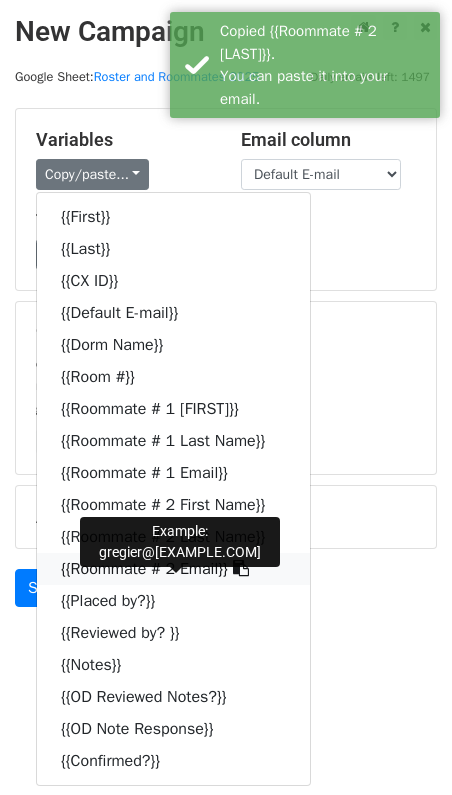 click on "{{Roommate # 2 Email}}" at bounding box center [173, 569] 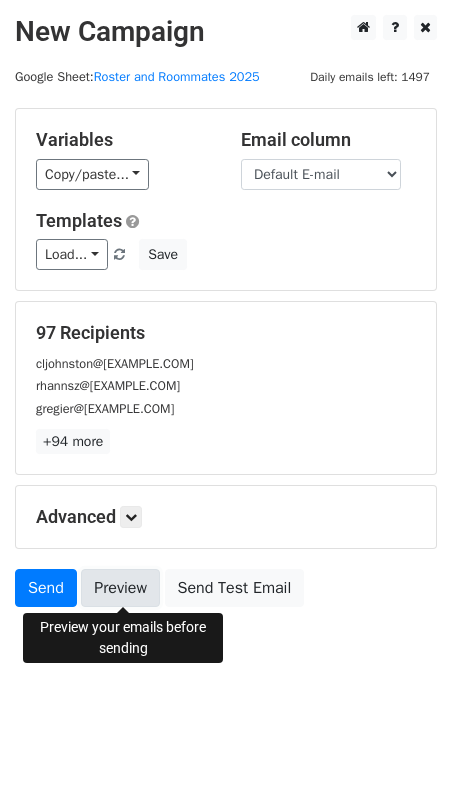 click on "Preview" at bounding box center (120, 588) 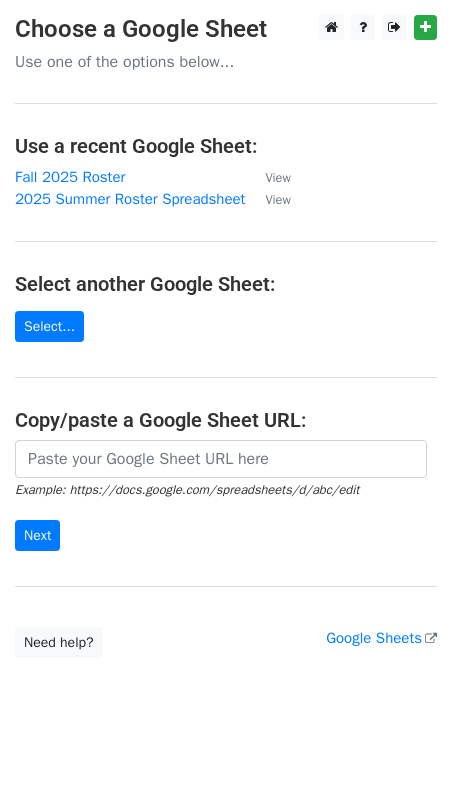scroll, scrollTop: 0, scrollLeft: 0, axis: both 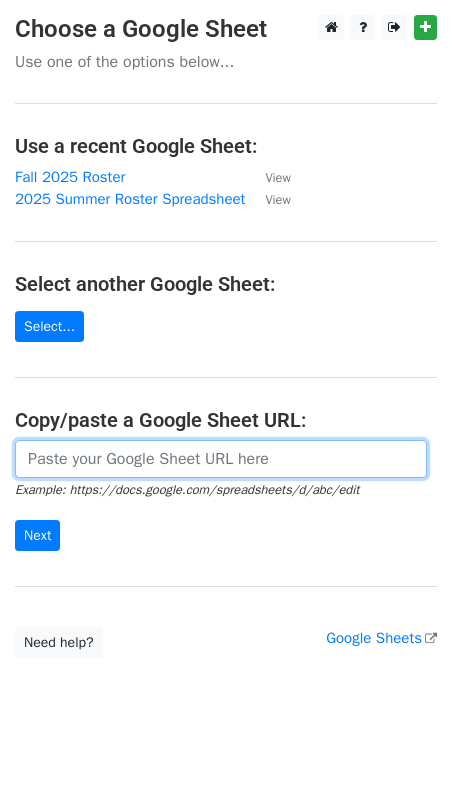 click at bounding box center (221, 459) 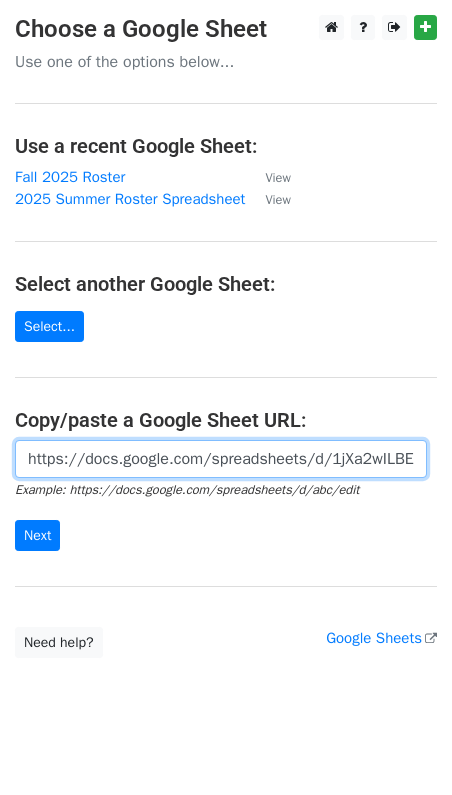scroll, scrollTop: 0, scrollLeft: 426, axis: horizontal 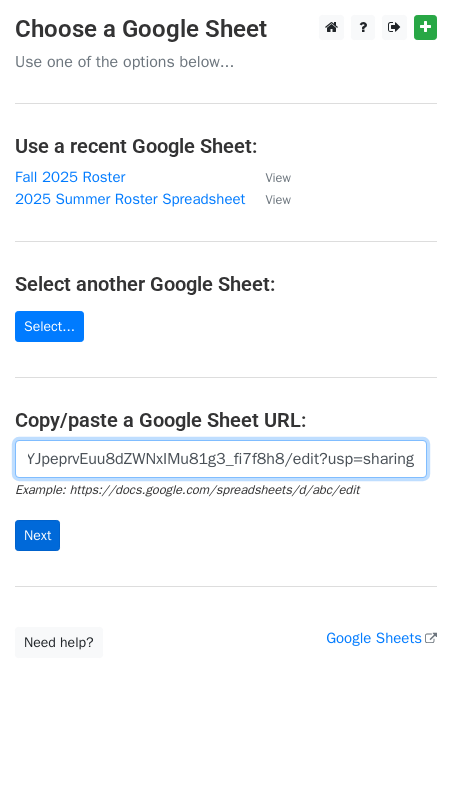 type on "https://docs.google.com/spreadsheets/d/1jXa2wILBE5uEYJpeprvEuu8dZWNxIMu81g3_fi7f8h8/edit?usp=sharing" 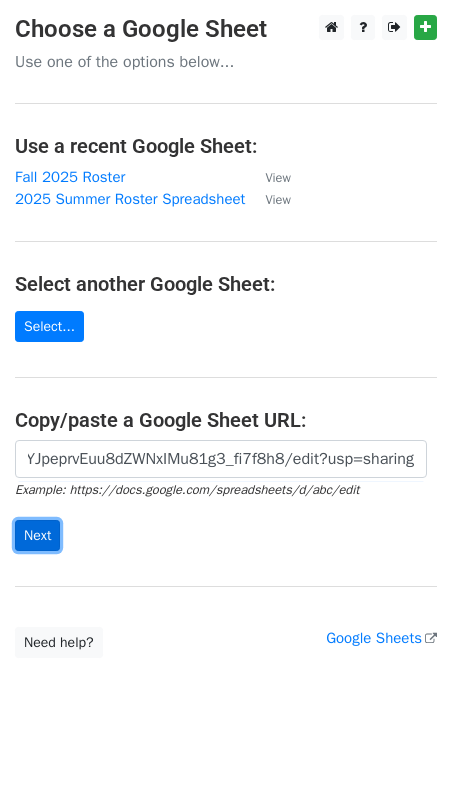 click on "Next" at bounding box center (37, 535) 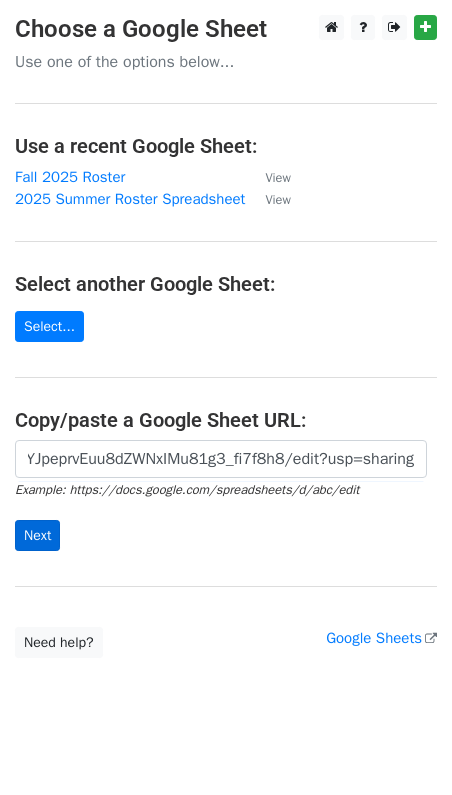 scroll, scrollTop: 0, scrollLeft: 0, axis: both 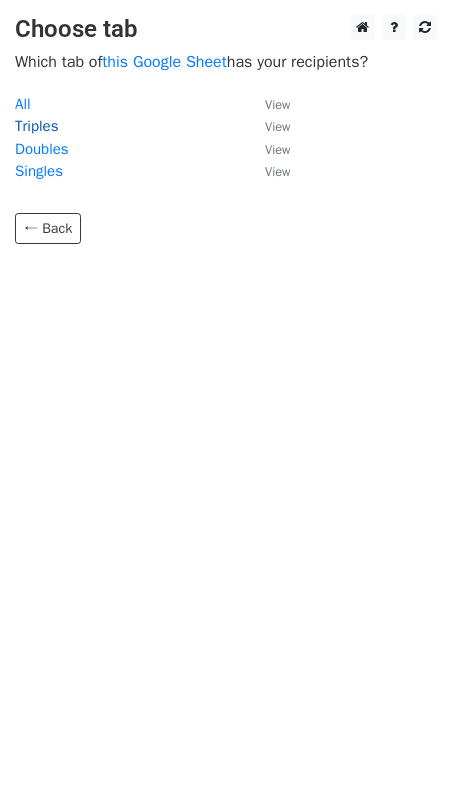 click on "Triples" at bounding box center (36, 126) 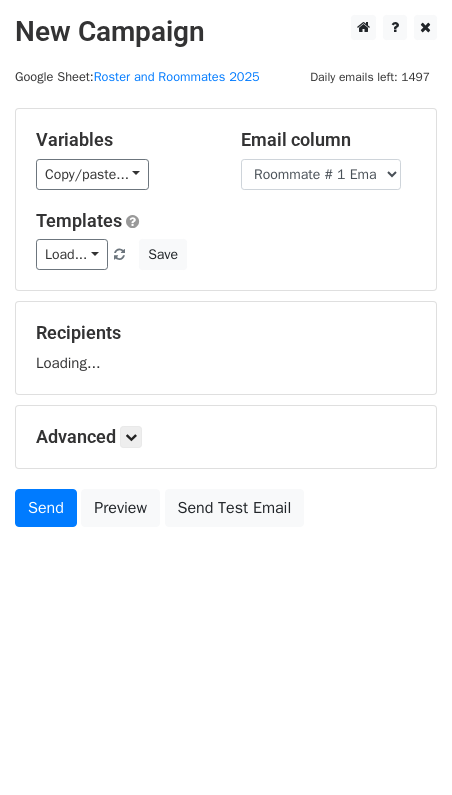 scroll, scrollTop: 0, scrollLeft: 0, axis: both 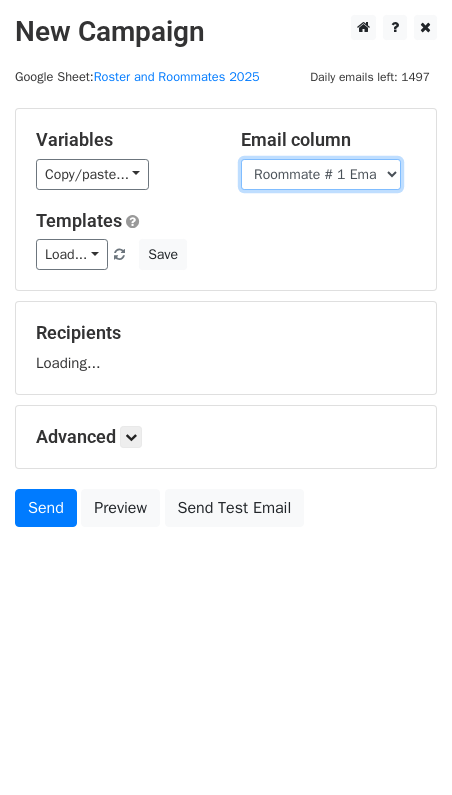 click on "[FIRST]
[LAST]
[CX ID]
[EMAIL]
[DORM NAME]
[ROOM #]
[ROOMMATE # 1 FIRST NAME]
[ROOMMATE # 1 LAST NAME]
[ROOMMATE # 1 EMAIL]
[ROOMMATE # 2 FIRST NAME]
[ROOMMATE # 2 LAST NAME]
[ROOMMATE # 2 EMAIL]
[PLACED BY?]
[REVIEWED BY?]
[NOTES]
[OD REVIEWED NOTES?]
[OD NOTE RESPONSE]
[CONFIRMED?]" at bounding box center [321, 174] 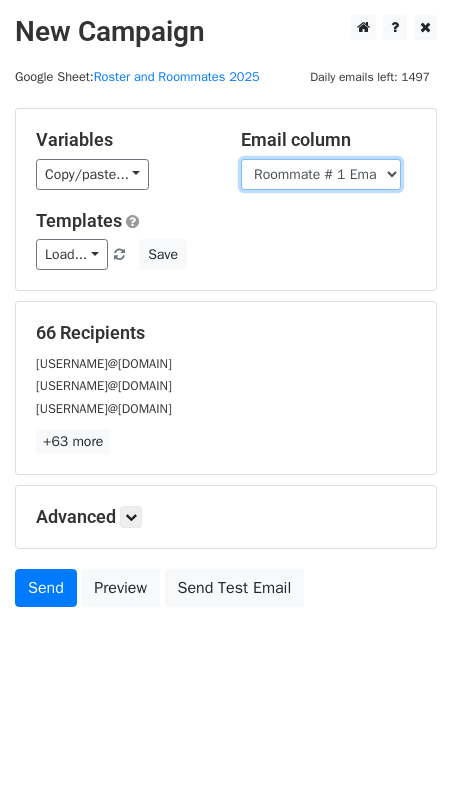 select on "Default E-mail" 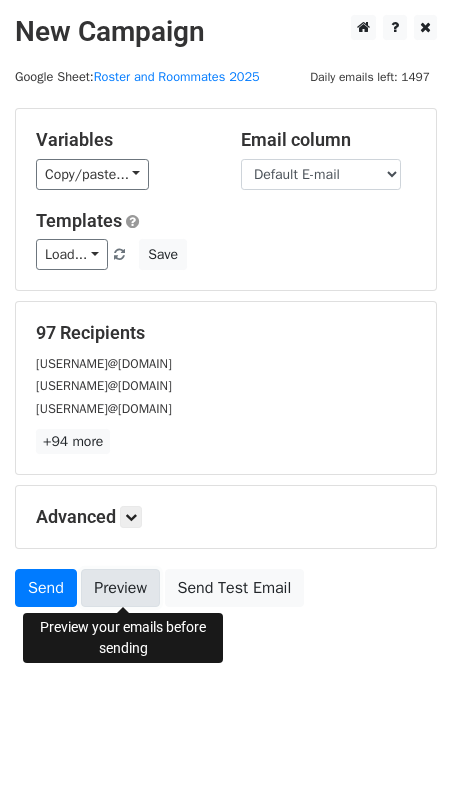click on "Preview" at bounding box center [120, 588] 